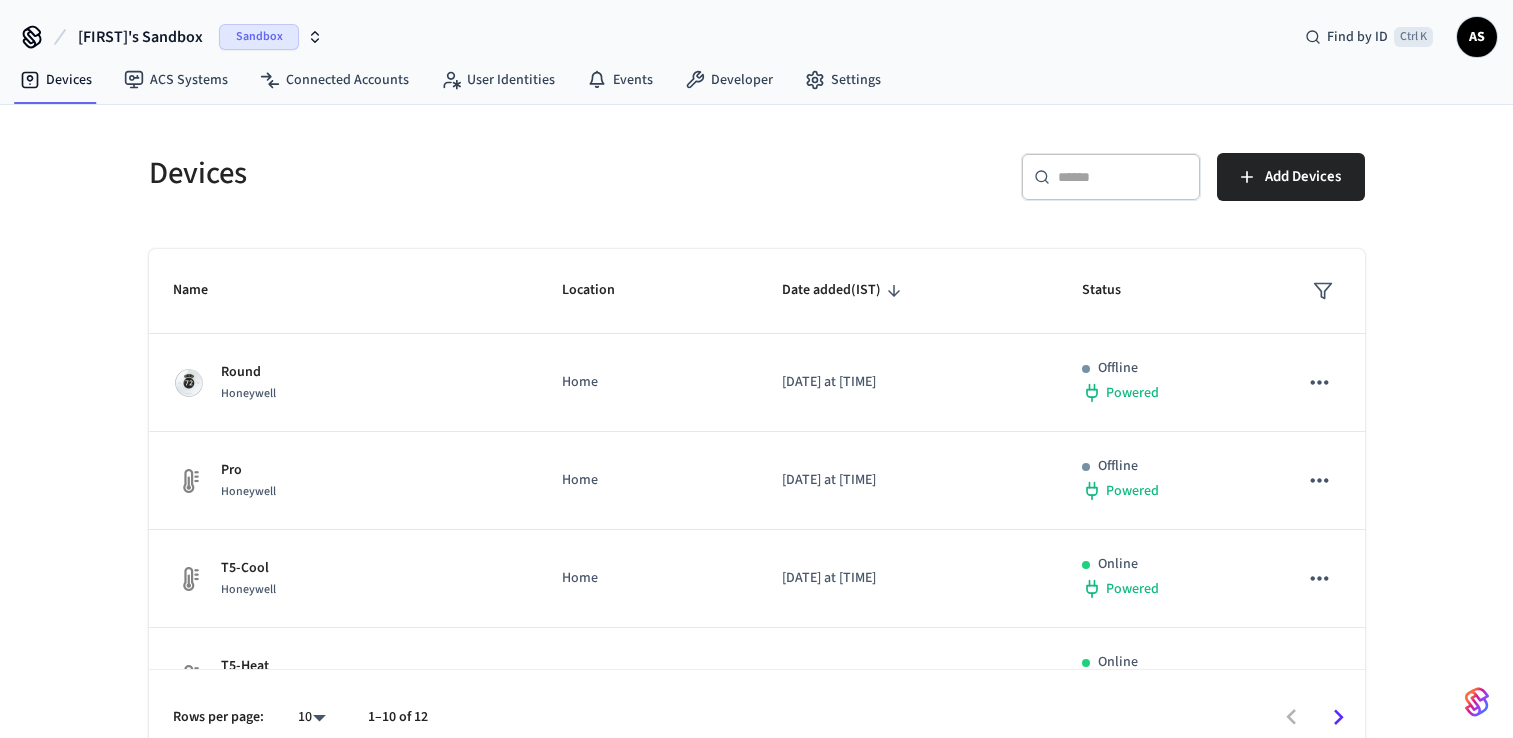 scroll, scrollTop: 0, scrollLeft: 0, axis: both 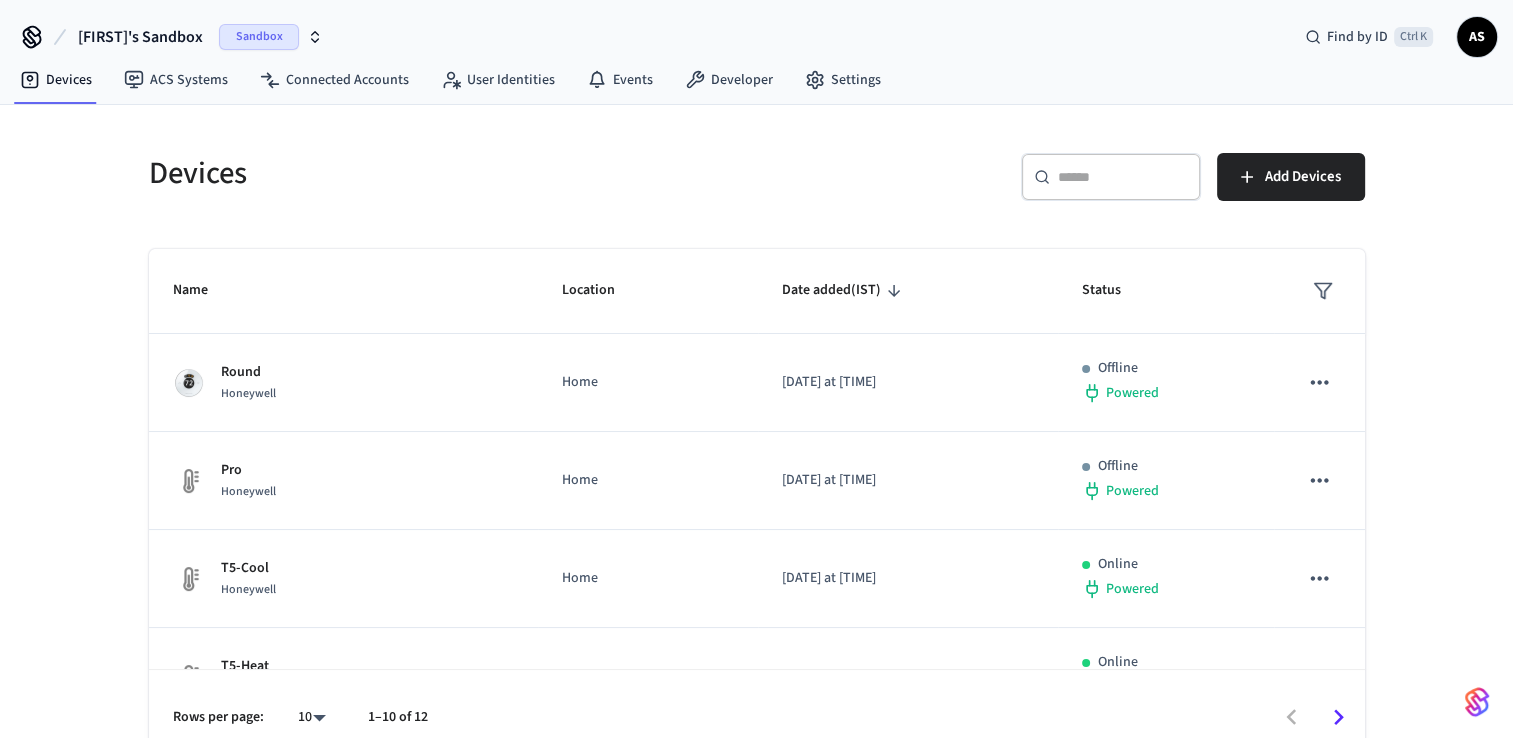 click on "[PERSON]'s Sandbox Sandbox" at bounding box center (200, 37) 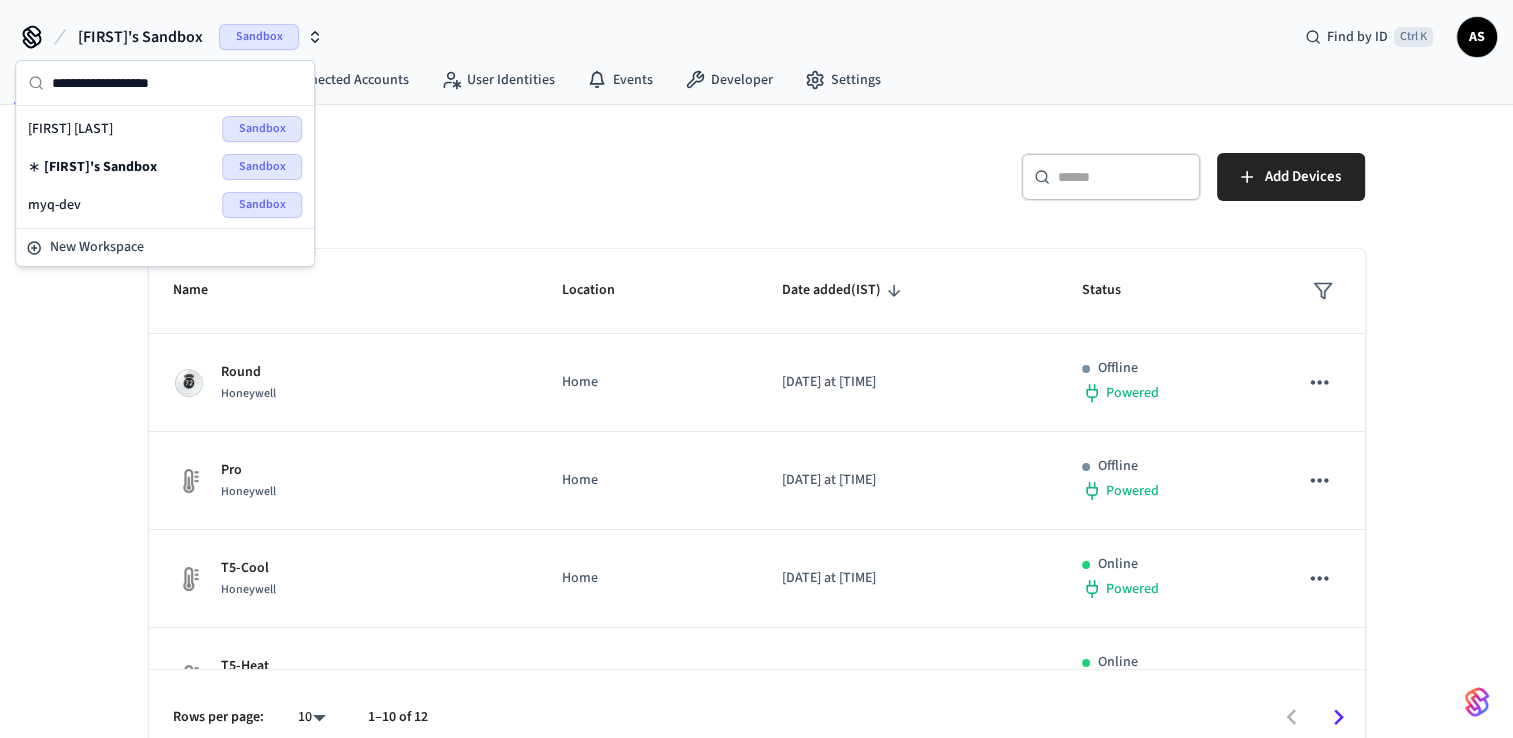 click on "myq-dev Sandbox" at bounding box center (165, 205) 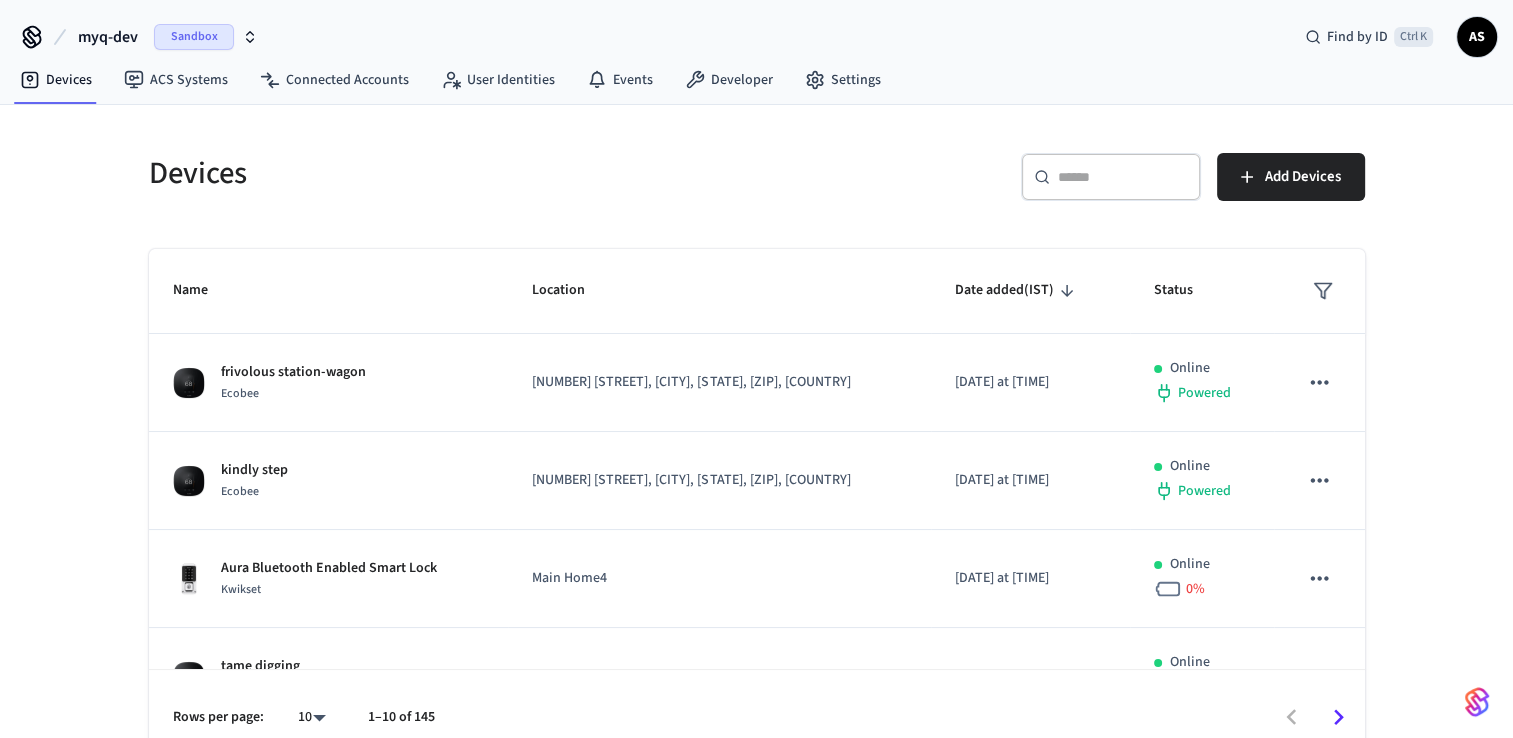 click at bounding box center [1123, 177] 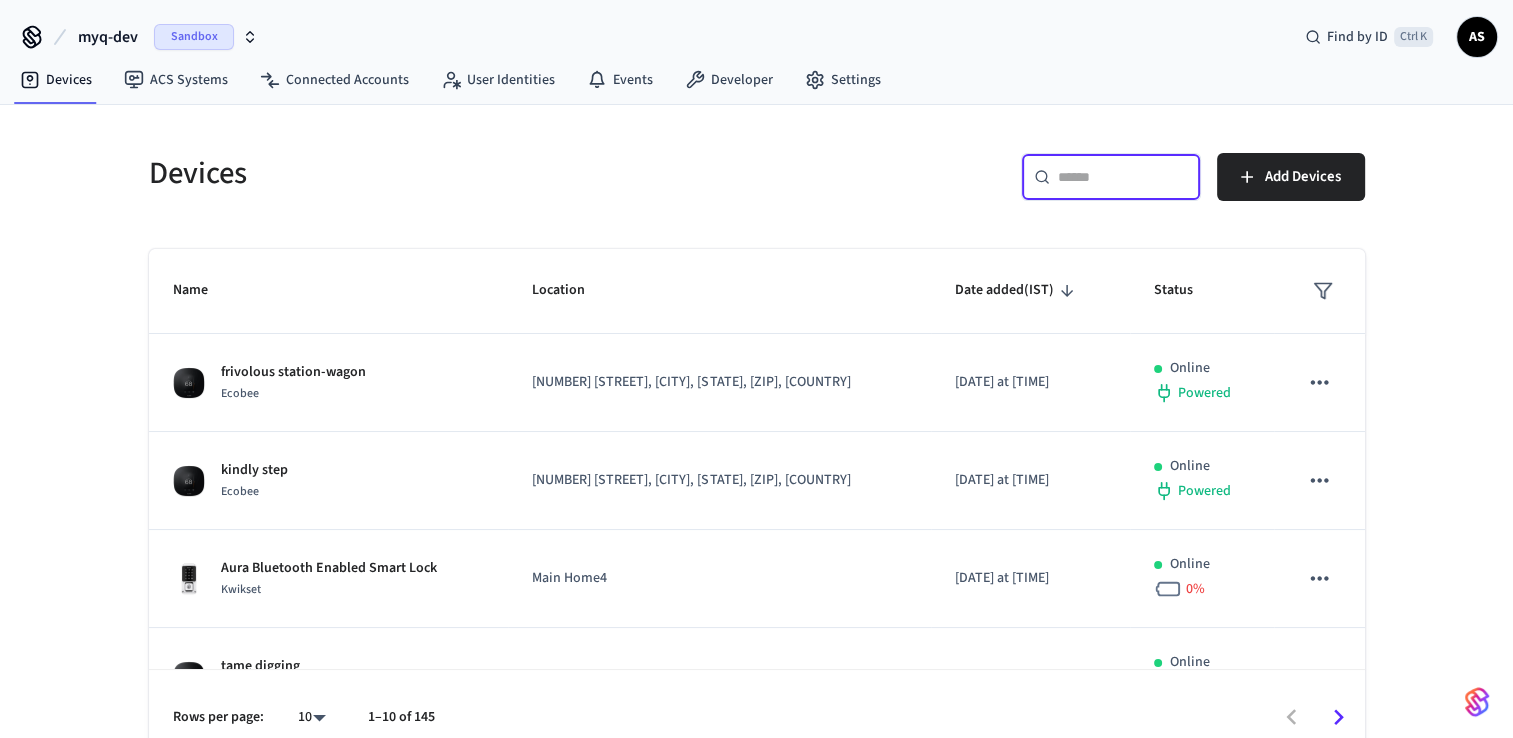 paste on "**********" 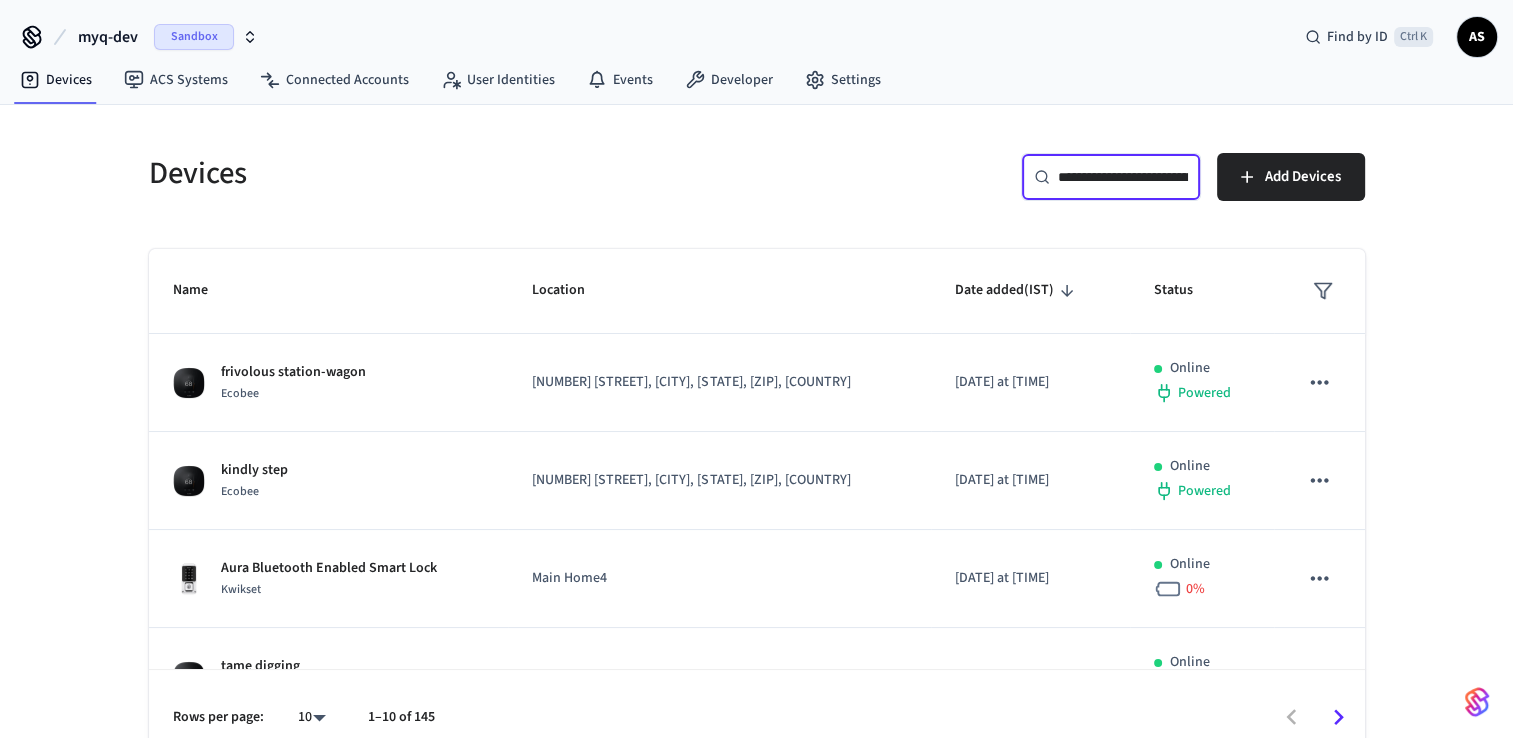 scroll, scrollTop: 0, scrollLeft: 152, axis: horizontal 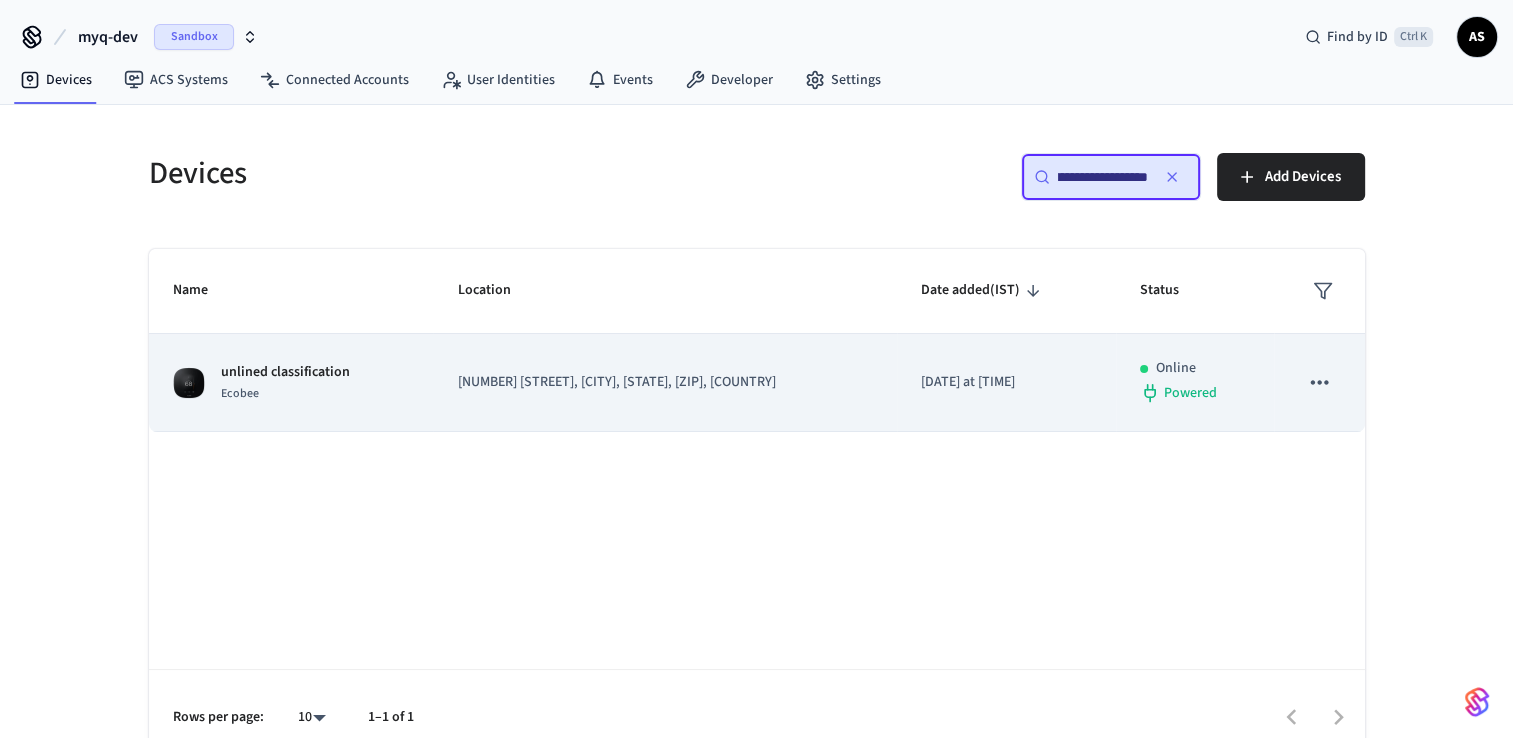 type on "**********" 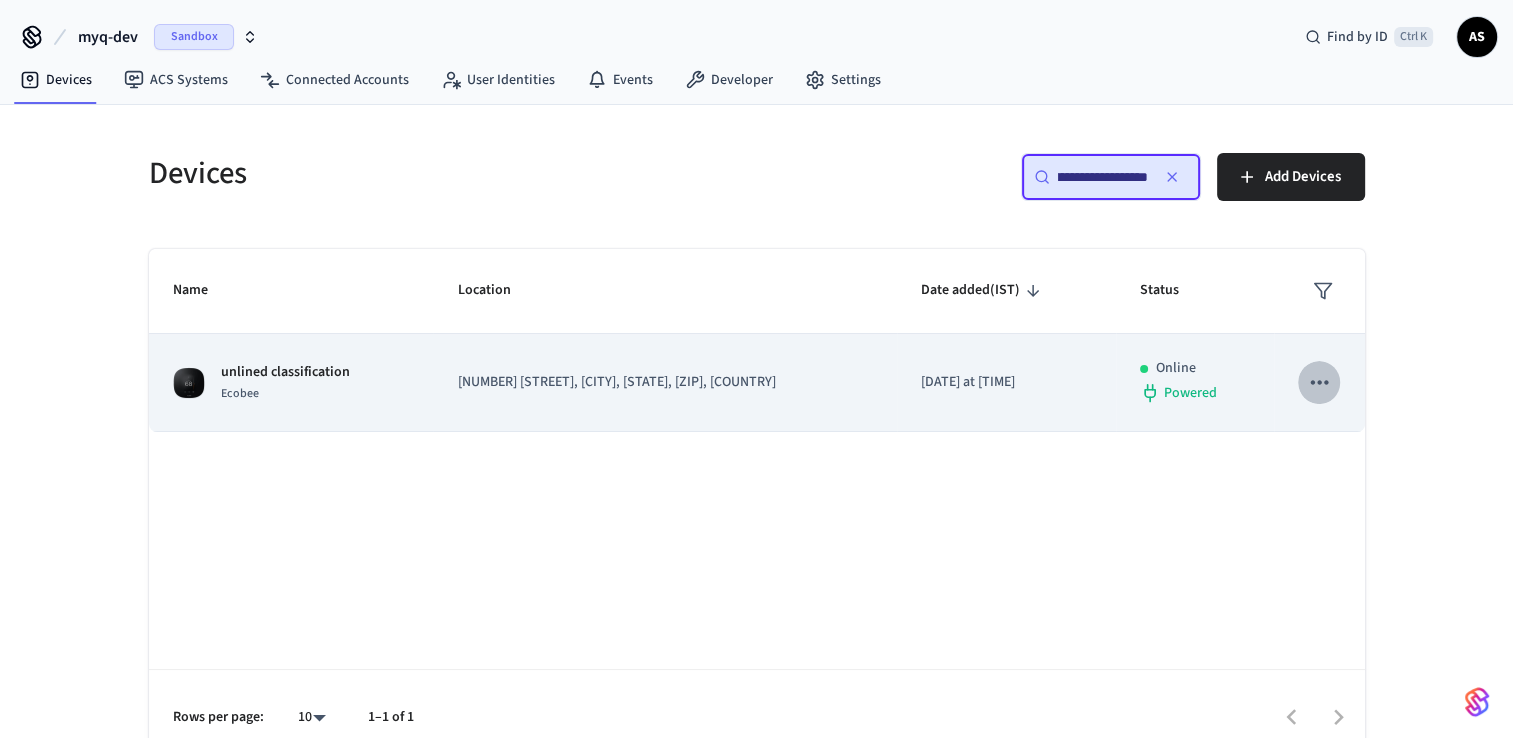 click 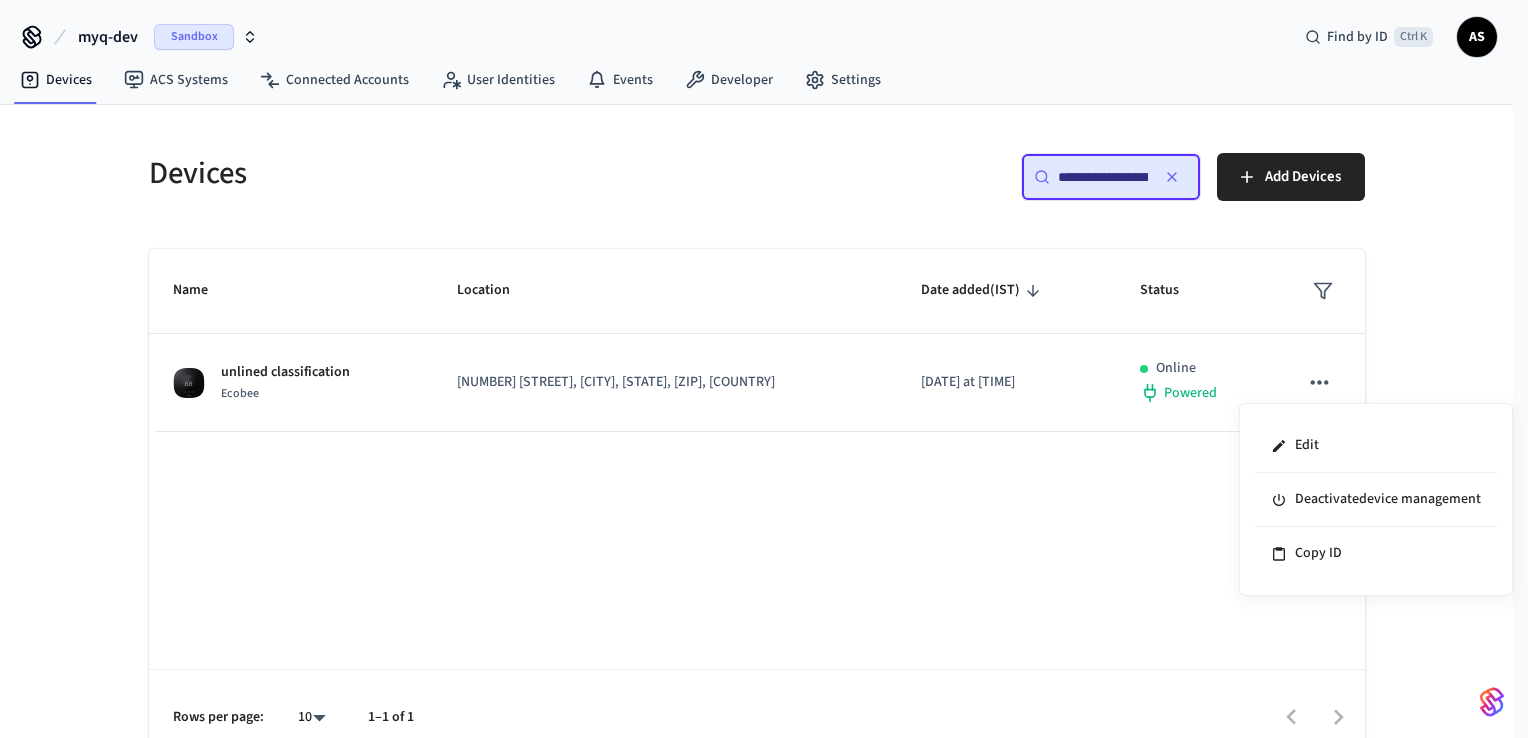 click at bounding box center [764, 369] 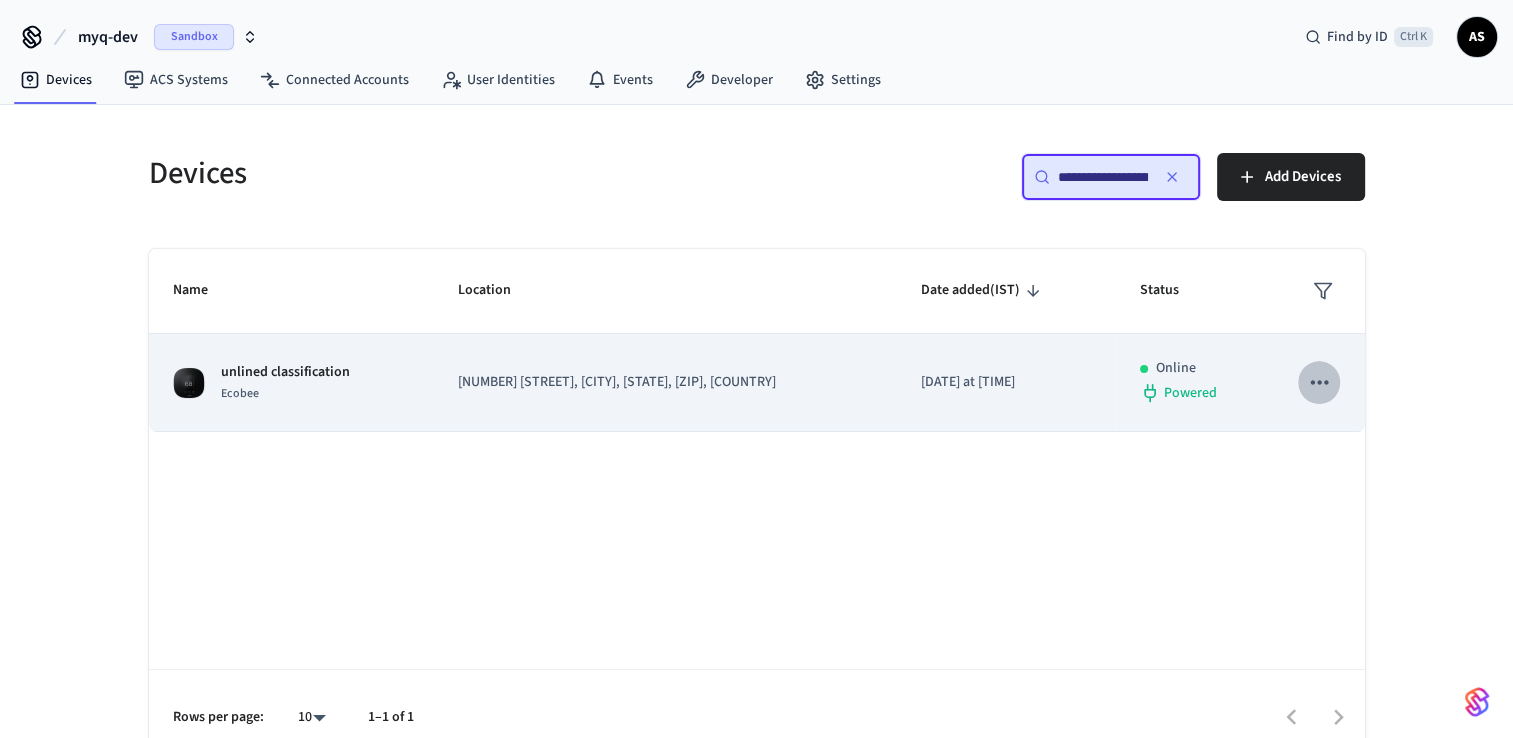 click 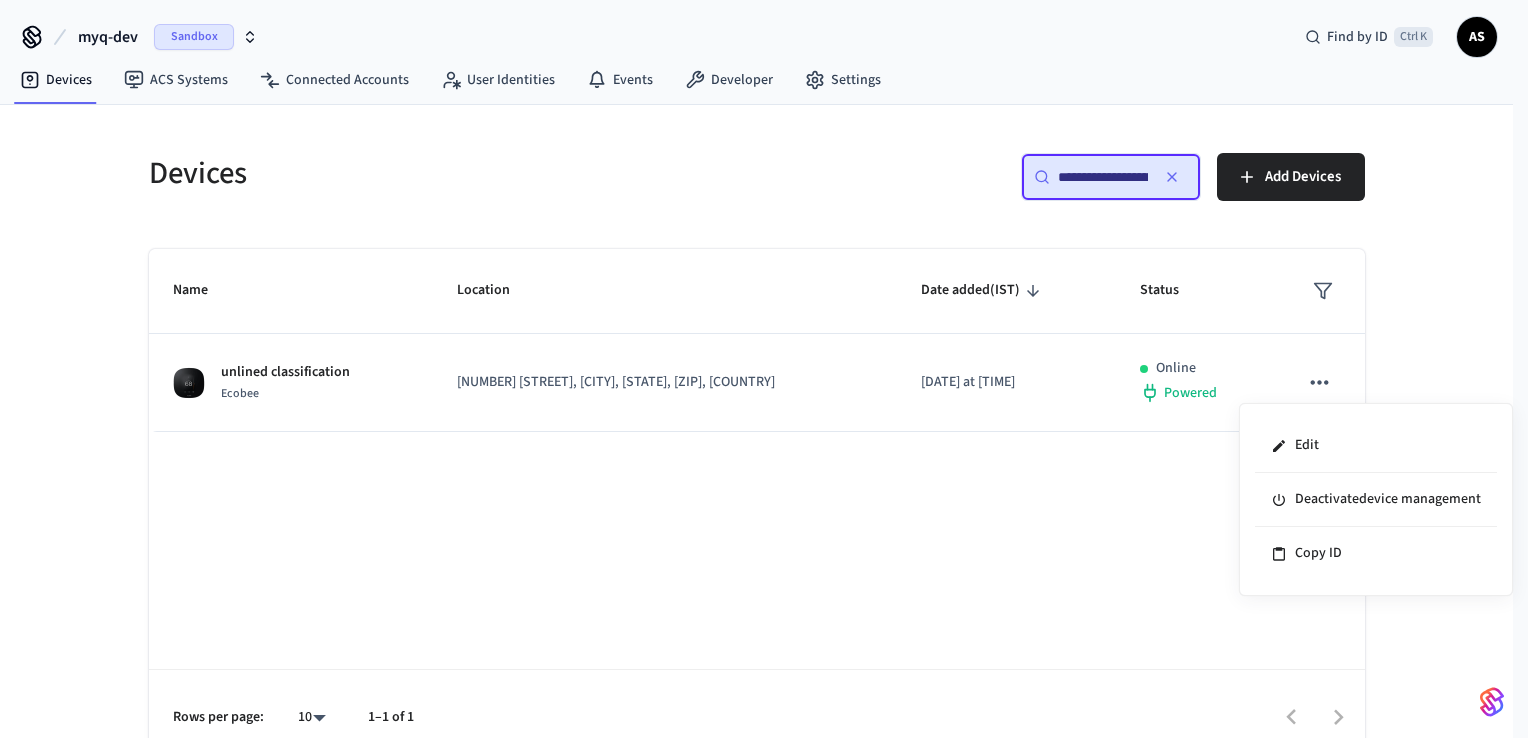 click at bounding box center [764, 369] 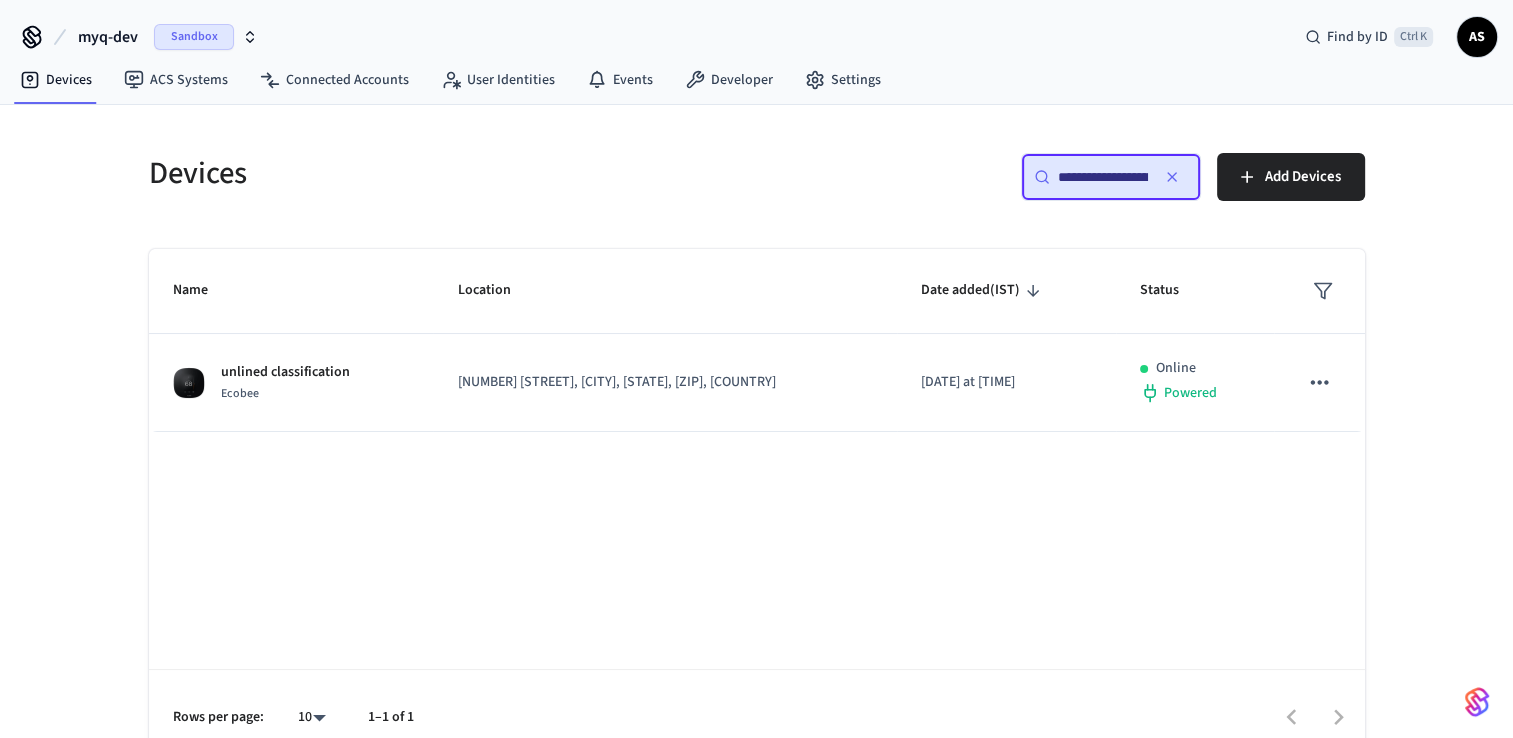 click on "Name Location Date added  (IST) Status unlined classification Ecobee 2948 20th St, San Francisco, CA, 94110, US 2025/07/10 at 3:34 pm Online Powered Rows per page: 10 ** 1–1 of 1" at bounding box center (757, 507) 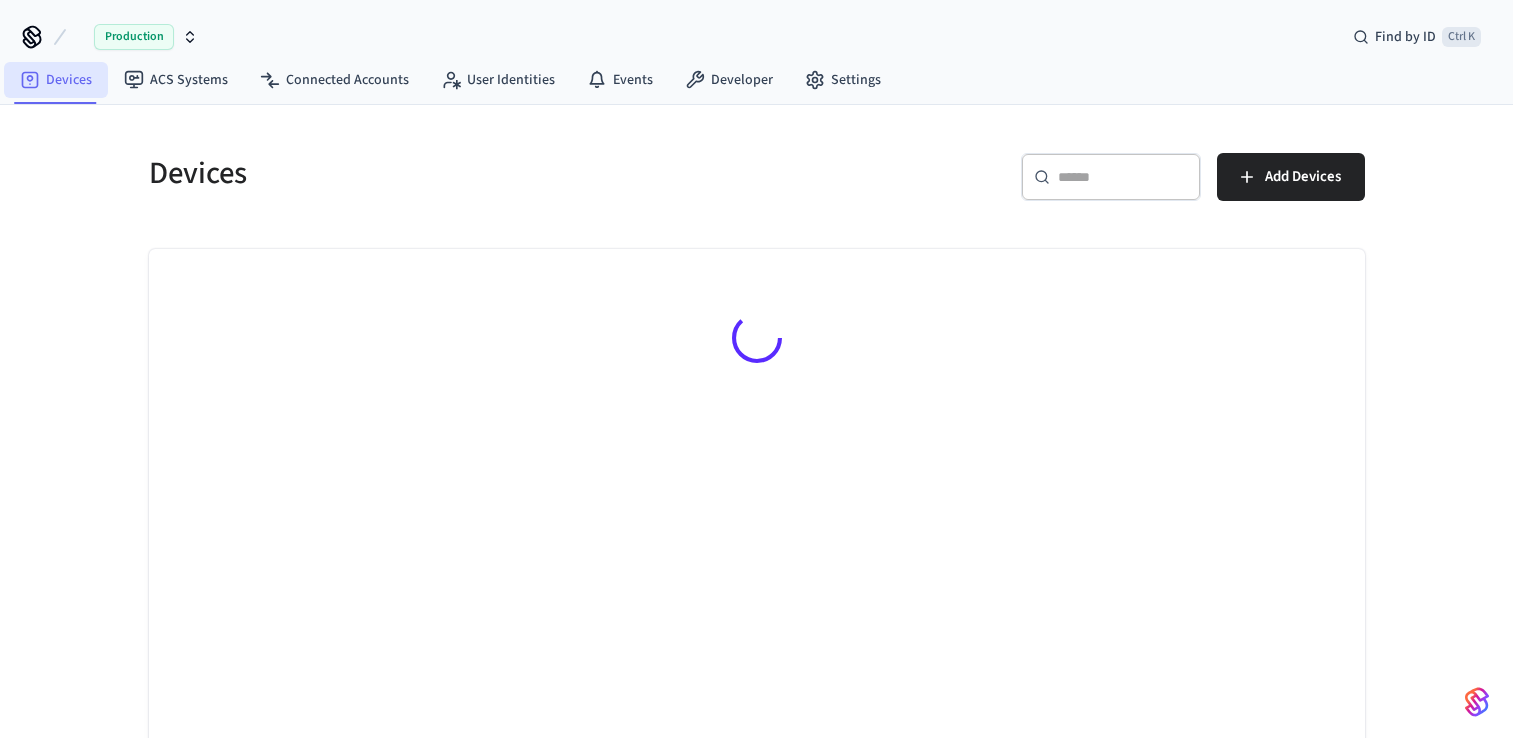 scroll, scrollTop: 0, scrollLeft: 0, axis: both 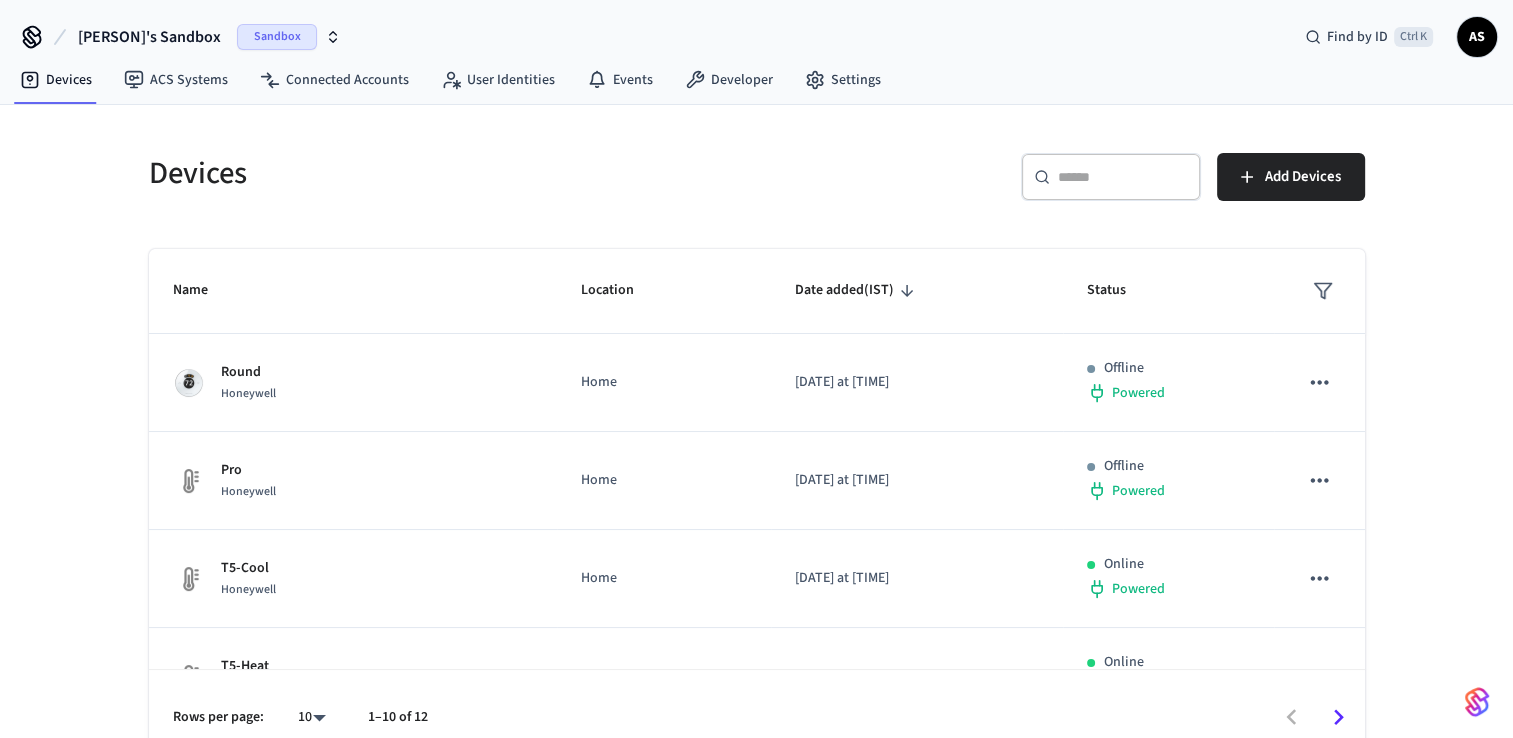 drag, startPoint x: 128, startPoint y: 37, endPoint x: 134, endPoint y: 48, distance: 12.529964 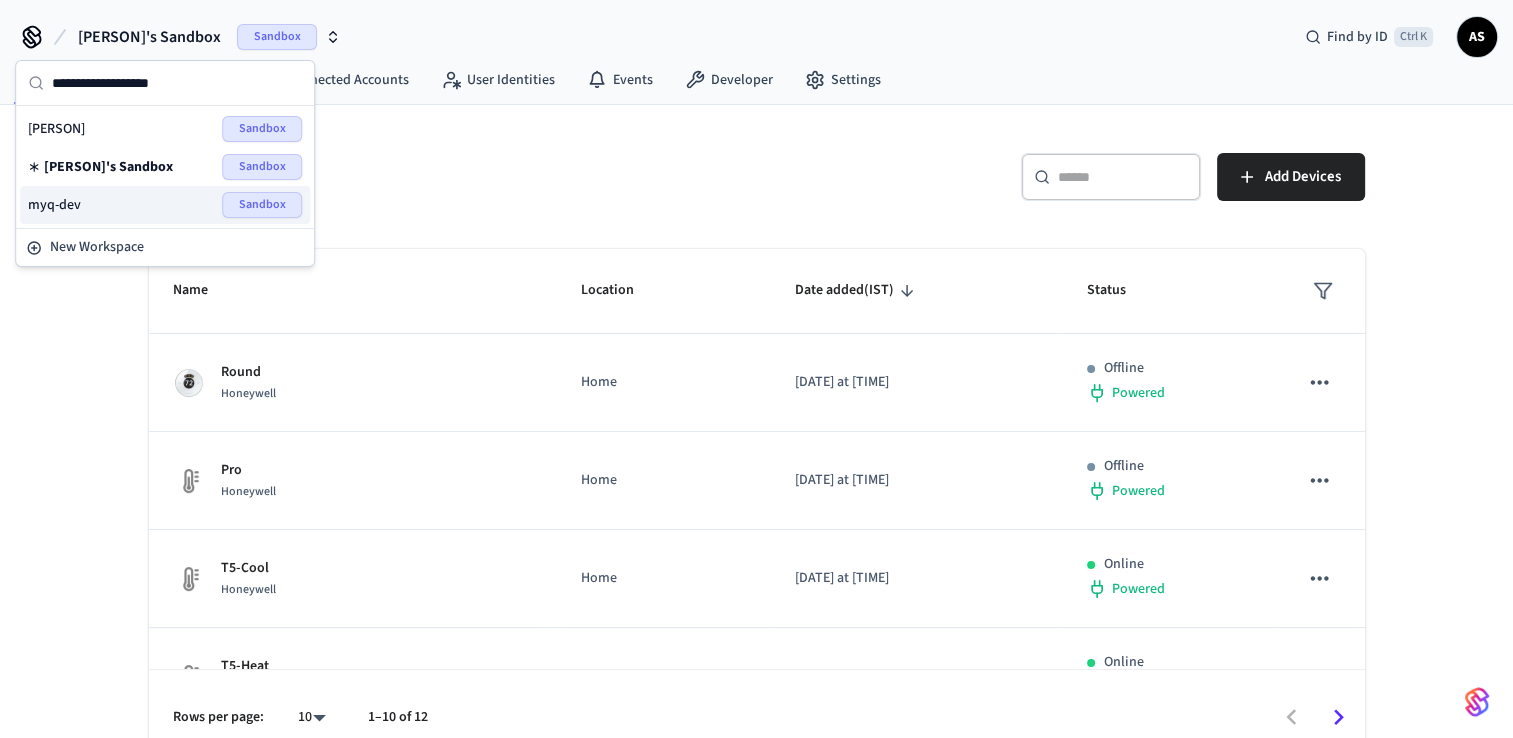 click on "myq-dev Sandbox" at bounding box center (165, 205) 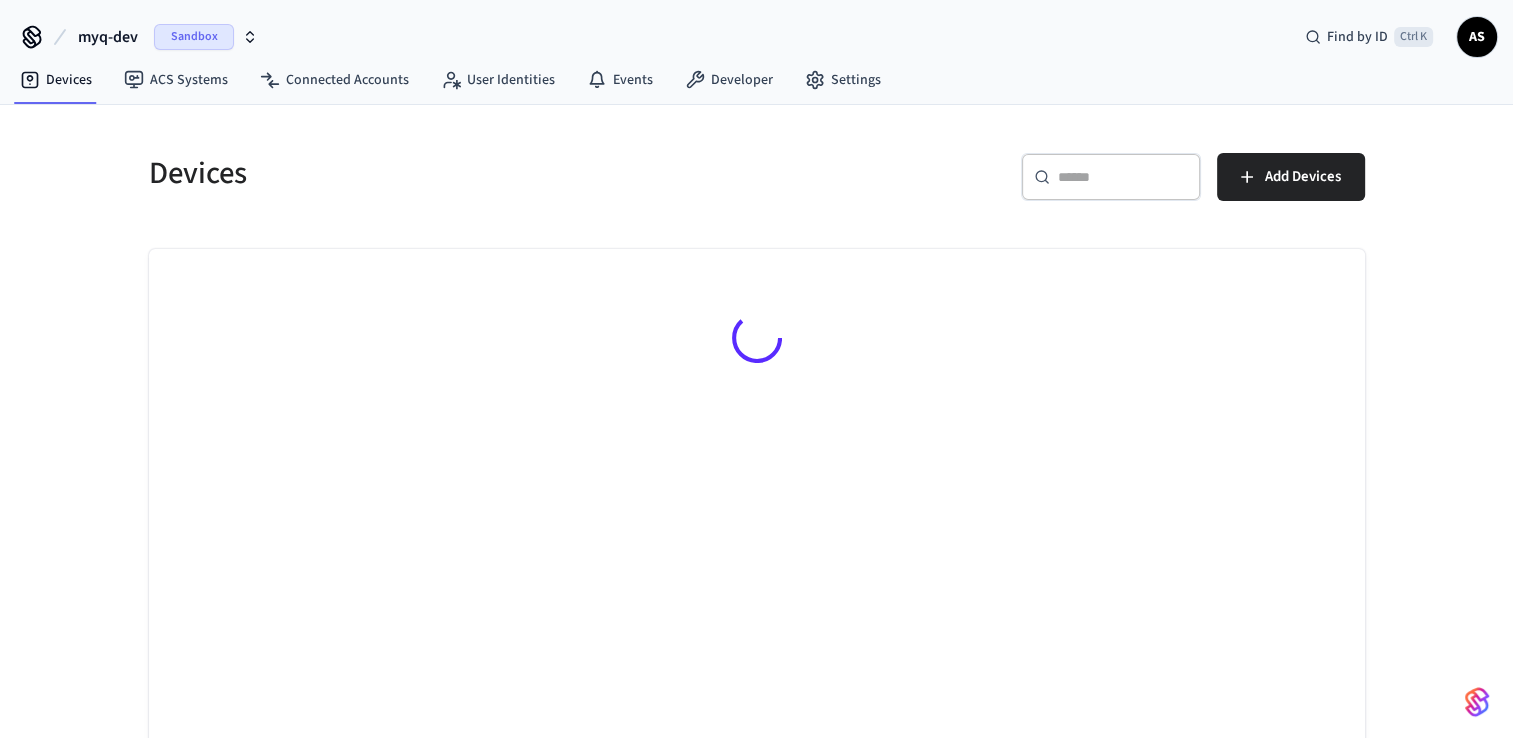 click on "​ ​" at bounding box center (1111, 177) 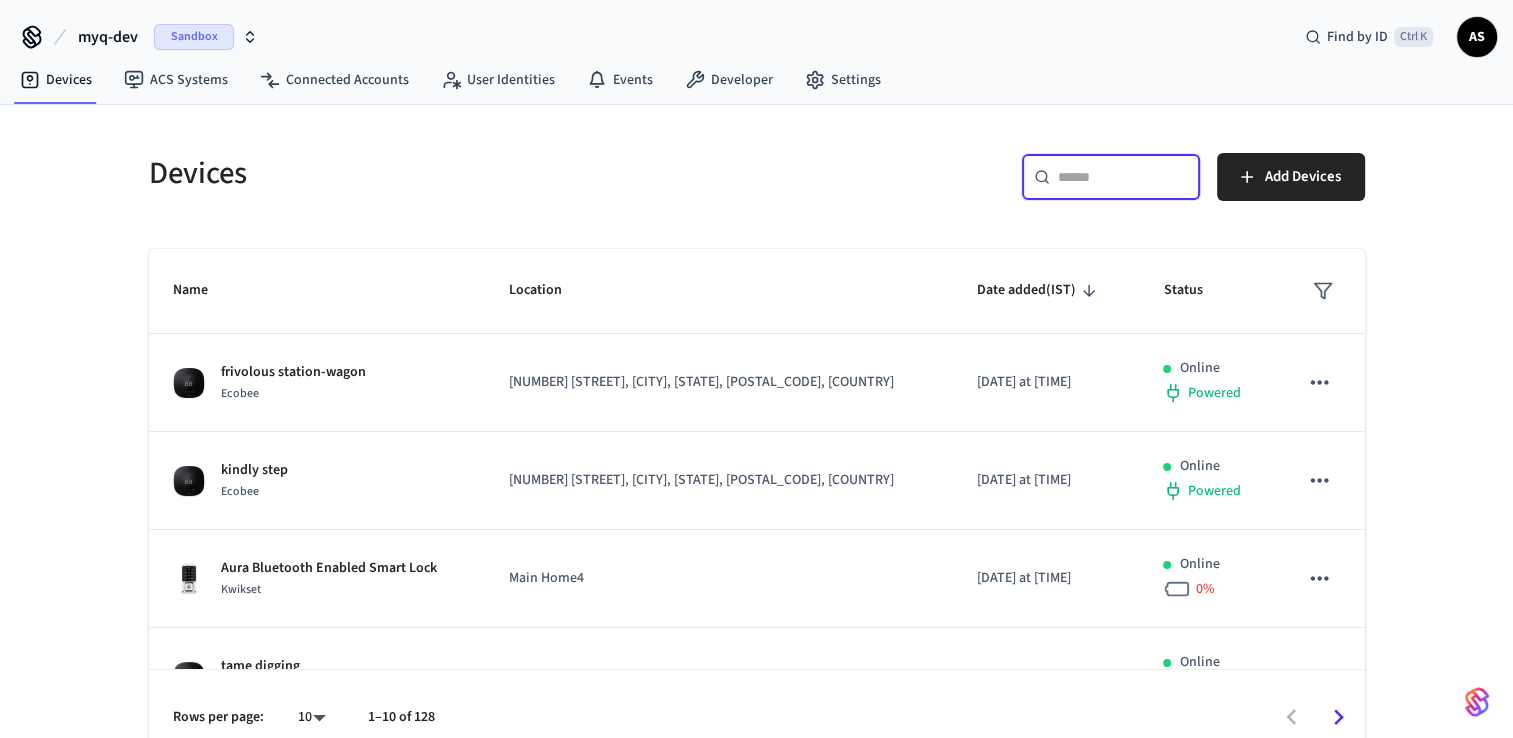 paste on "**********" 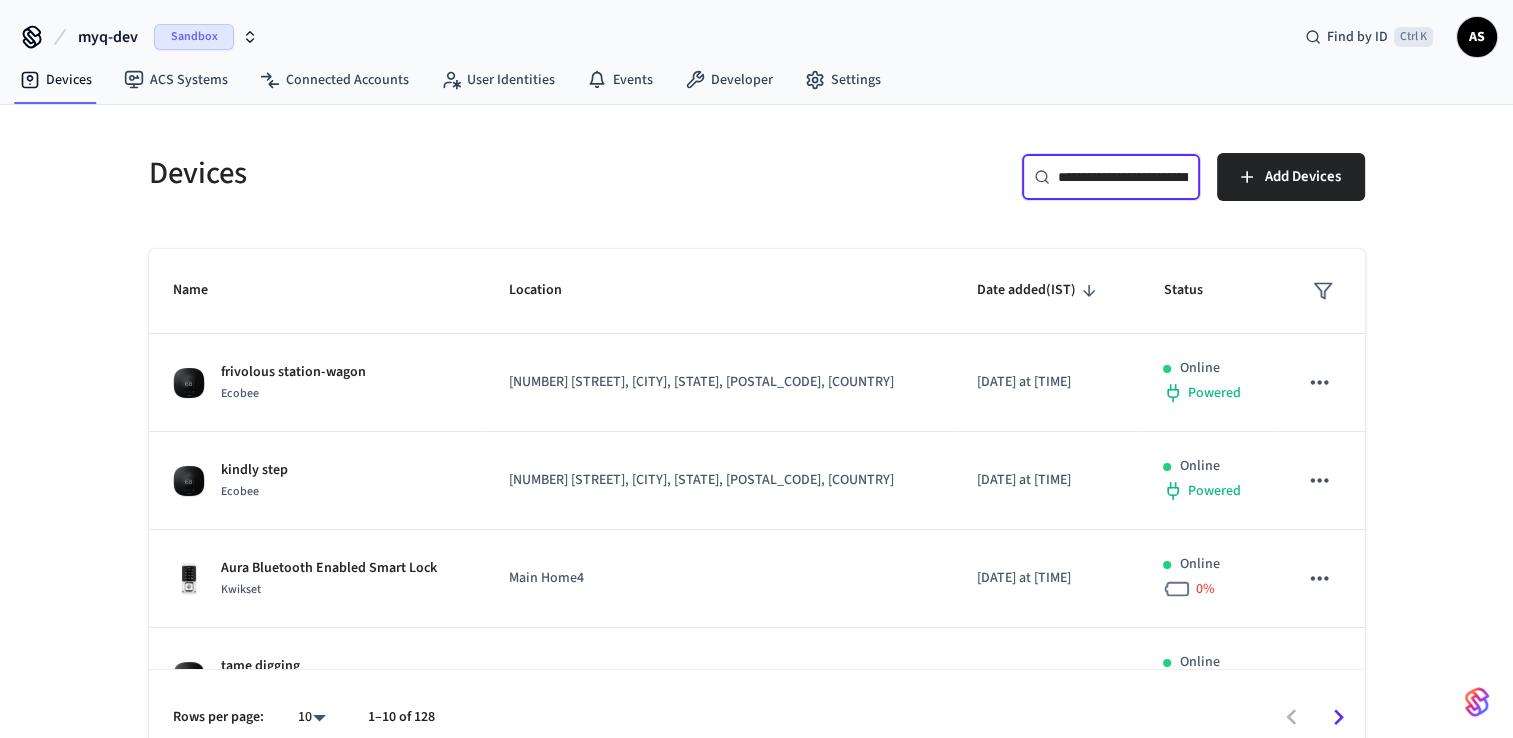 scroll, scrollTop: 0, scrollLeft: 148, axis: horizontal 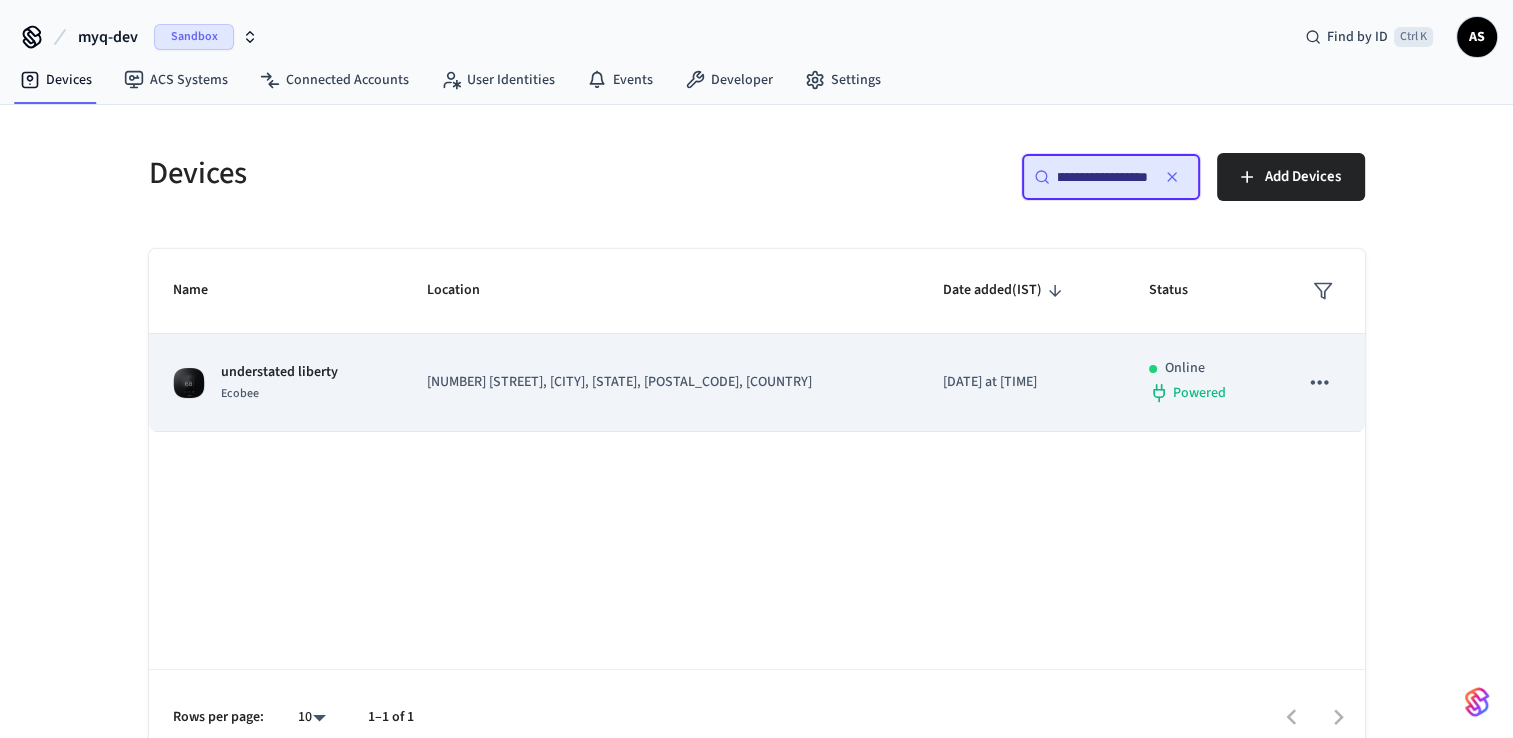 type on "**********" 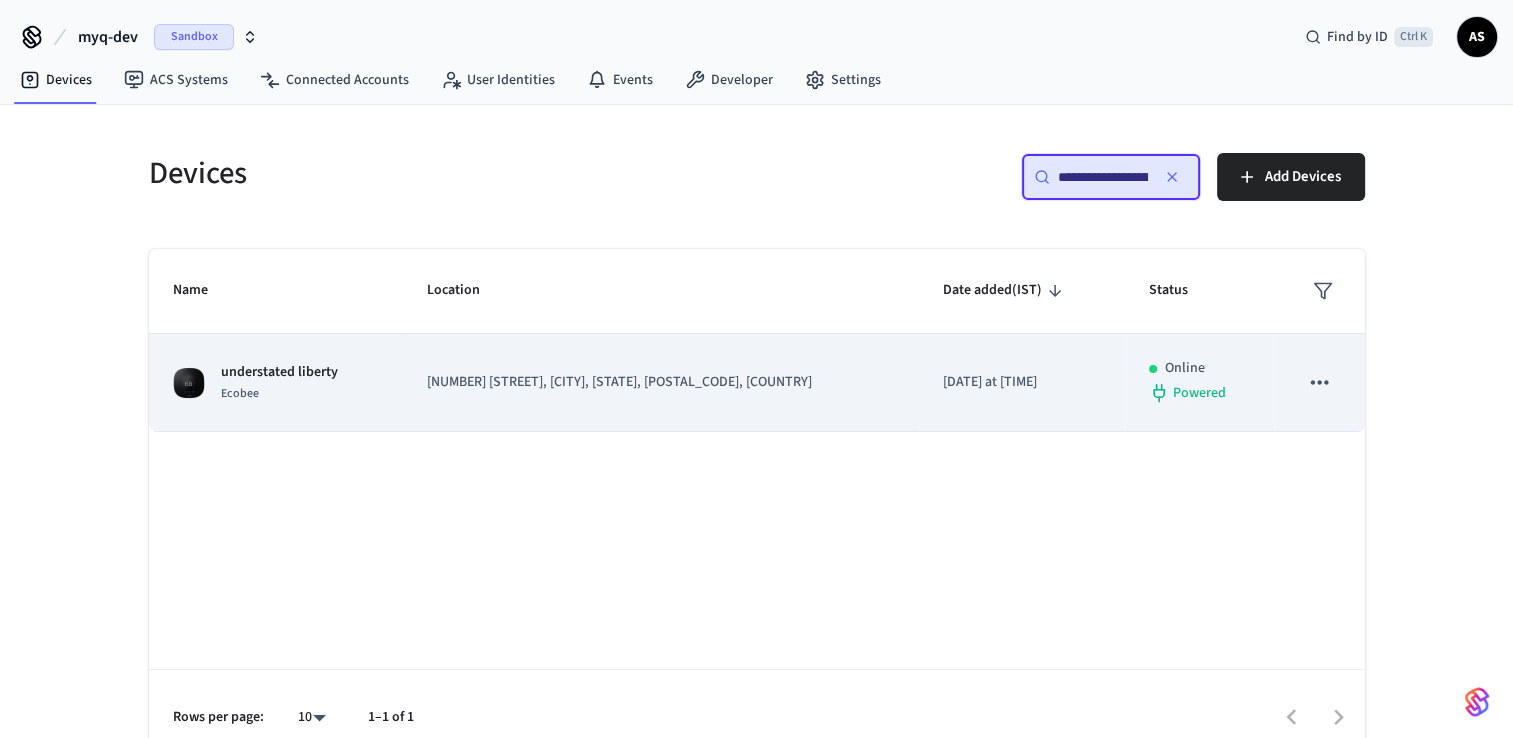 click on "understated liberty Ecobee" at bounding box center (276, 383) 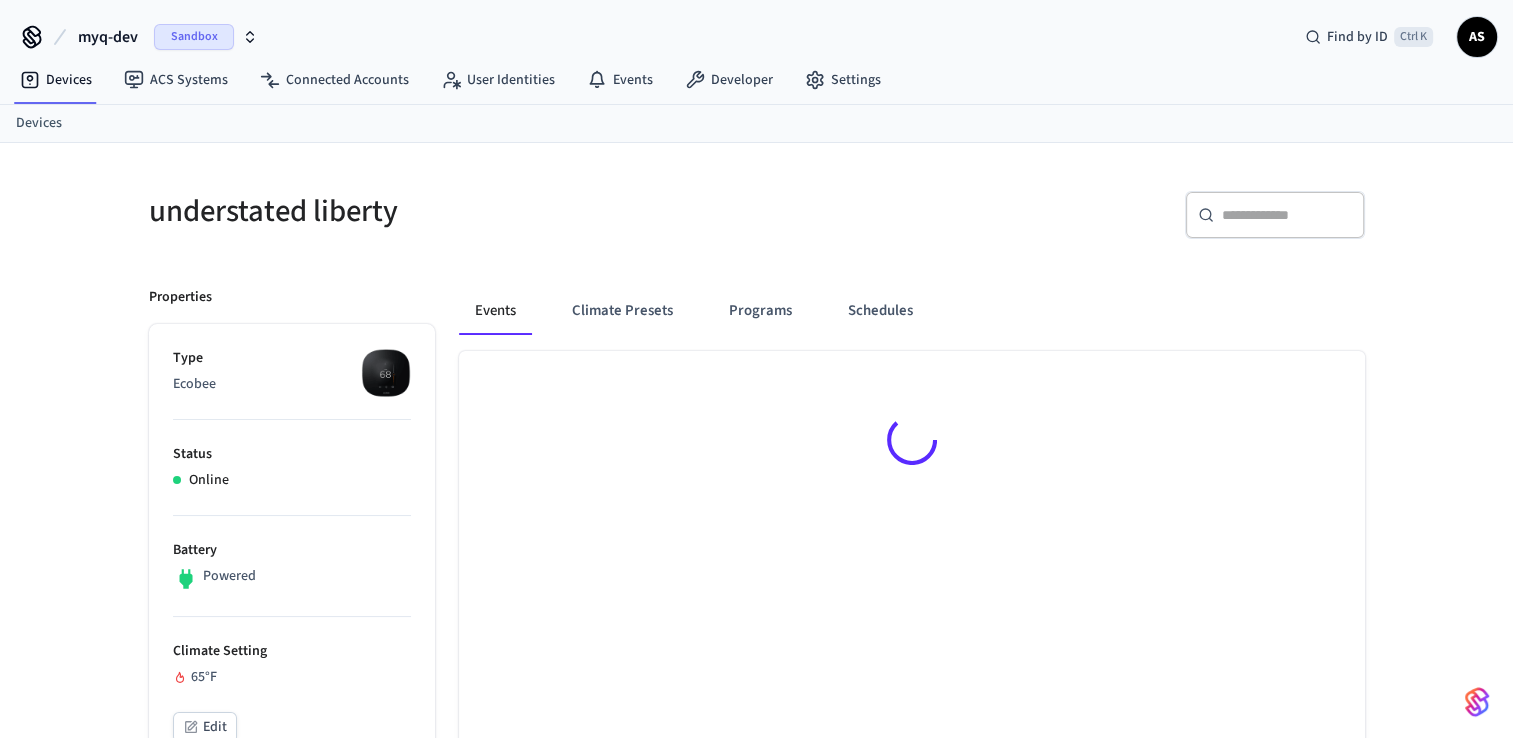 click at bounding box center (386, 373) 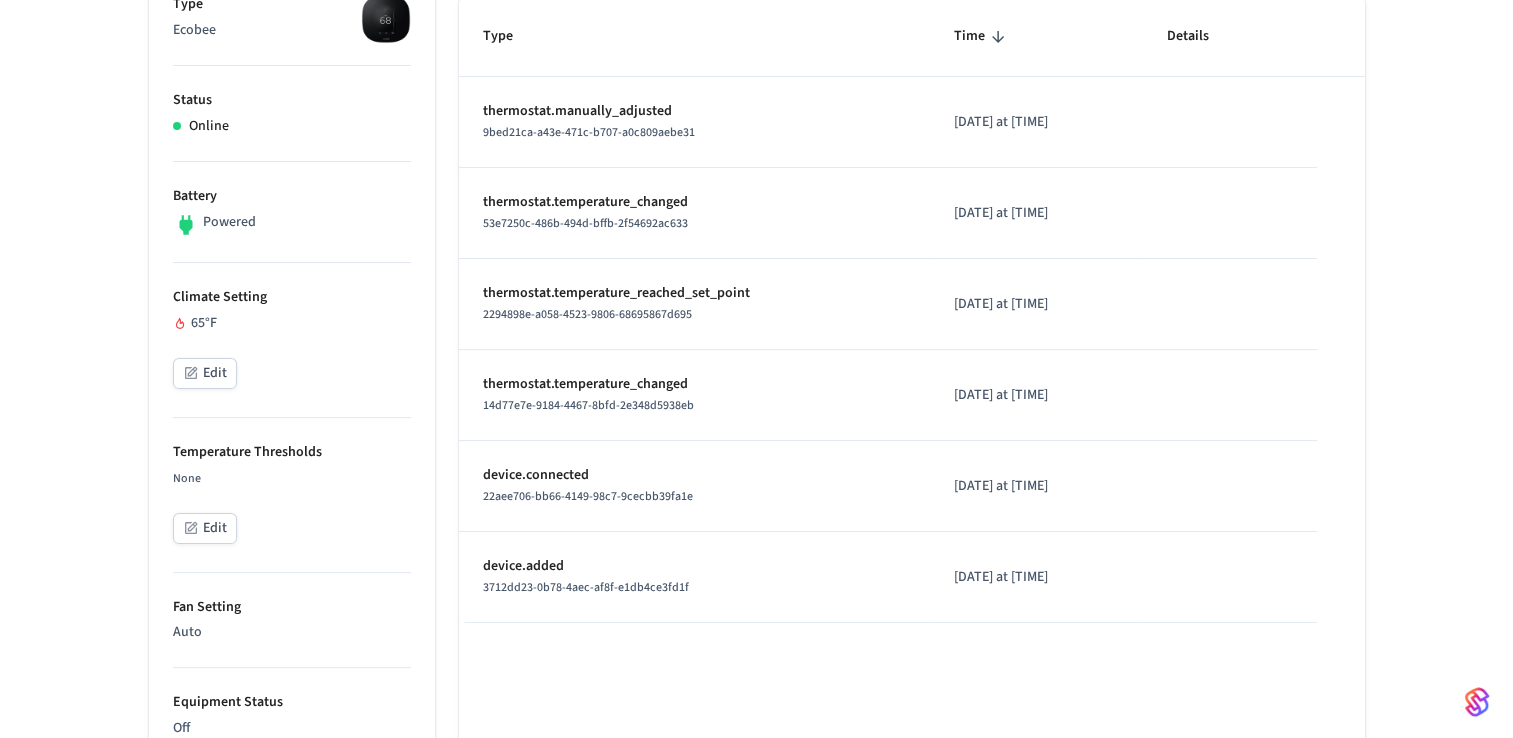 scroll, scrollTop: 400, scrollLeft: 0, axis: vertical 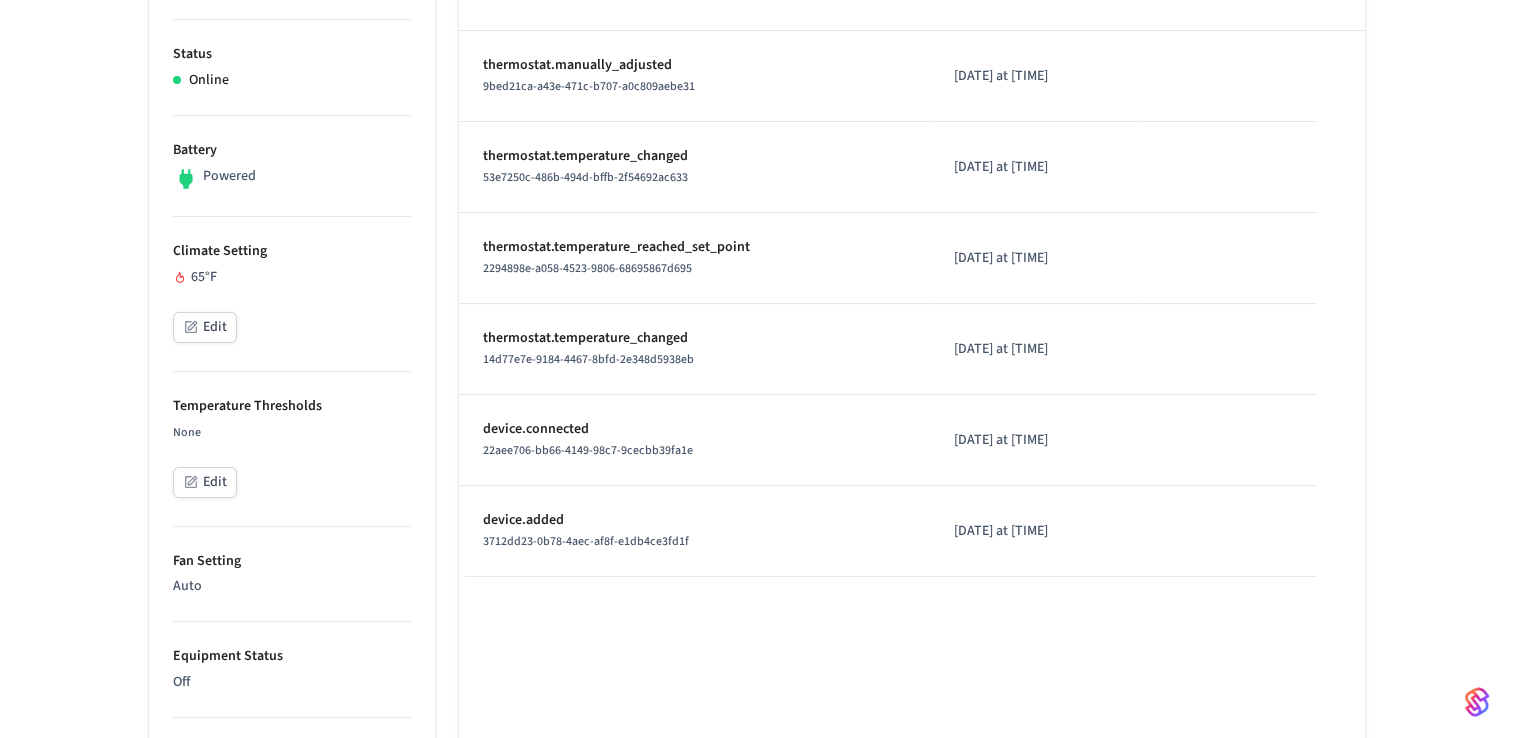 click on "Edit" at bounding box center (205, 482) 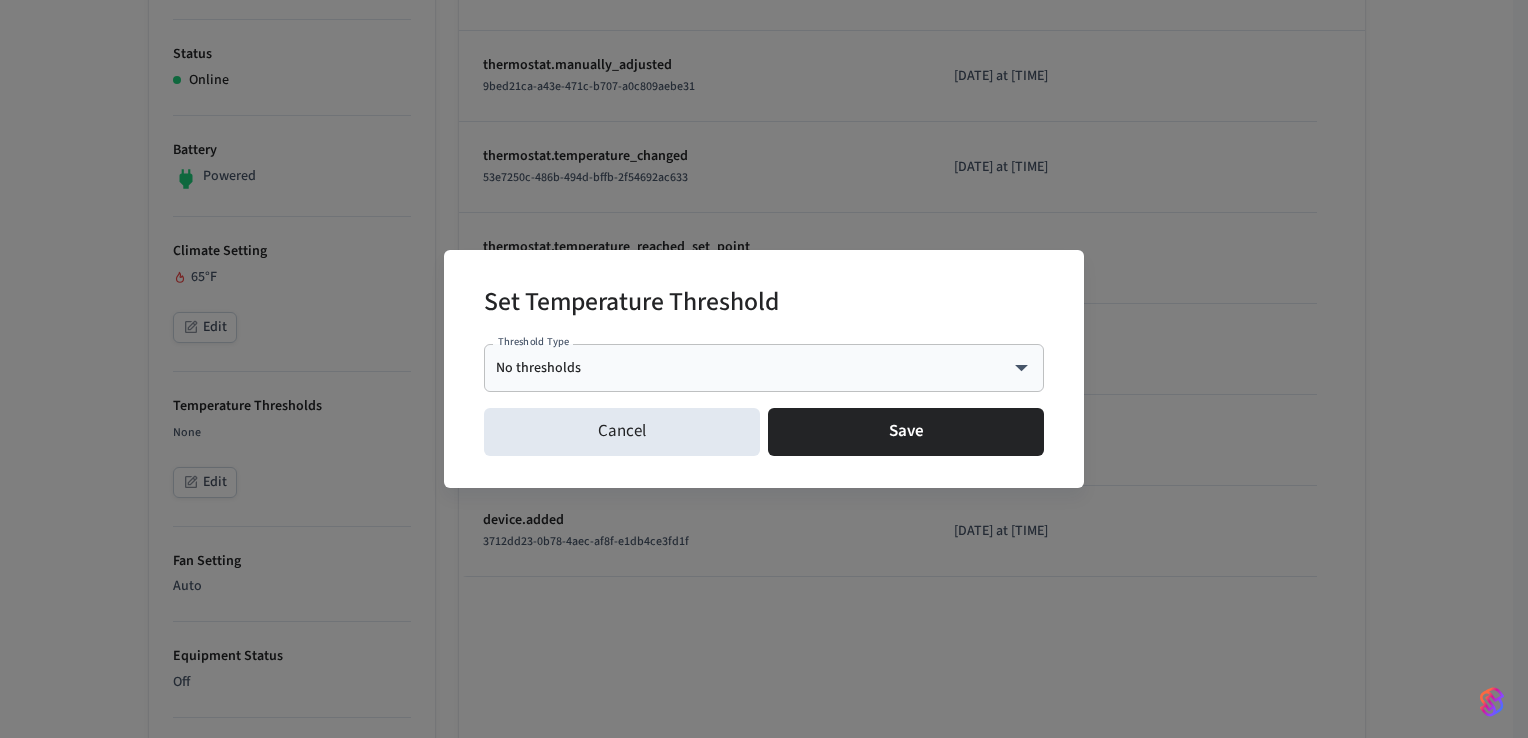 click on "myq-dev Sandbox Find by ID Ctrl K AS Devices ACS Systems Connected Accounts User Identities Events Developer Settings Devices understated liberty ​ ​ Properties Type Ecobee Status Online Battery Powered Climate Setting 65°F Edit Temperature Thresholds None Edit Fan Setting Auto Equipment Status Off Current Temperature 70°F Current Humidity 36% Location [NUMBER] [STREET], [CITY], [STATE], [POSTAL_CODE], [COUNTRY] Capabilities thermostat ID d7d77f1c-d6f1-48c5-bada-aaf63e7434d9 Paired on ( IST ) [DATE] at [TIME] Connected account 795113ba-9646-418a-bf85-7cb4f49030b4 Events Climate Presets Programs Schedules Type Time Details thermostat.manually_adjusted 9bed21ca-a43e-471c-b707-a0c809aebe31 [DATE] at [TIME] thermostat.temperature_changed 53e7250c-486b-494d-bffb-2f54692ac633 [DATE] at [TIME] thermostat.temperature_reached_set_point 2294898e-a058-4523-9806-68695867d695 [DATE] at [TIME] thermostat.temperature_changed 14d77e7e-9184-4467-8bfd-2e348d5938eb [DATE] at [TIME] device.connected device.added" at bounding box center (764, 534) 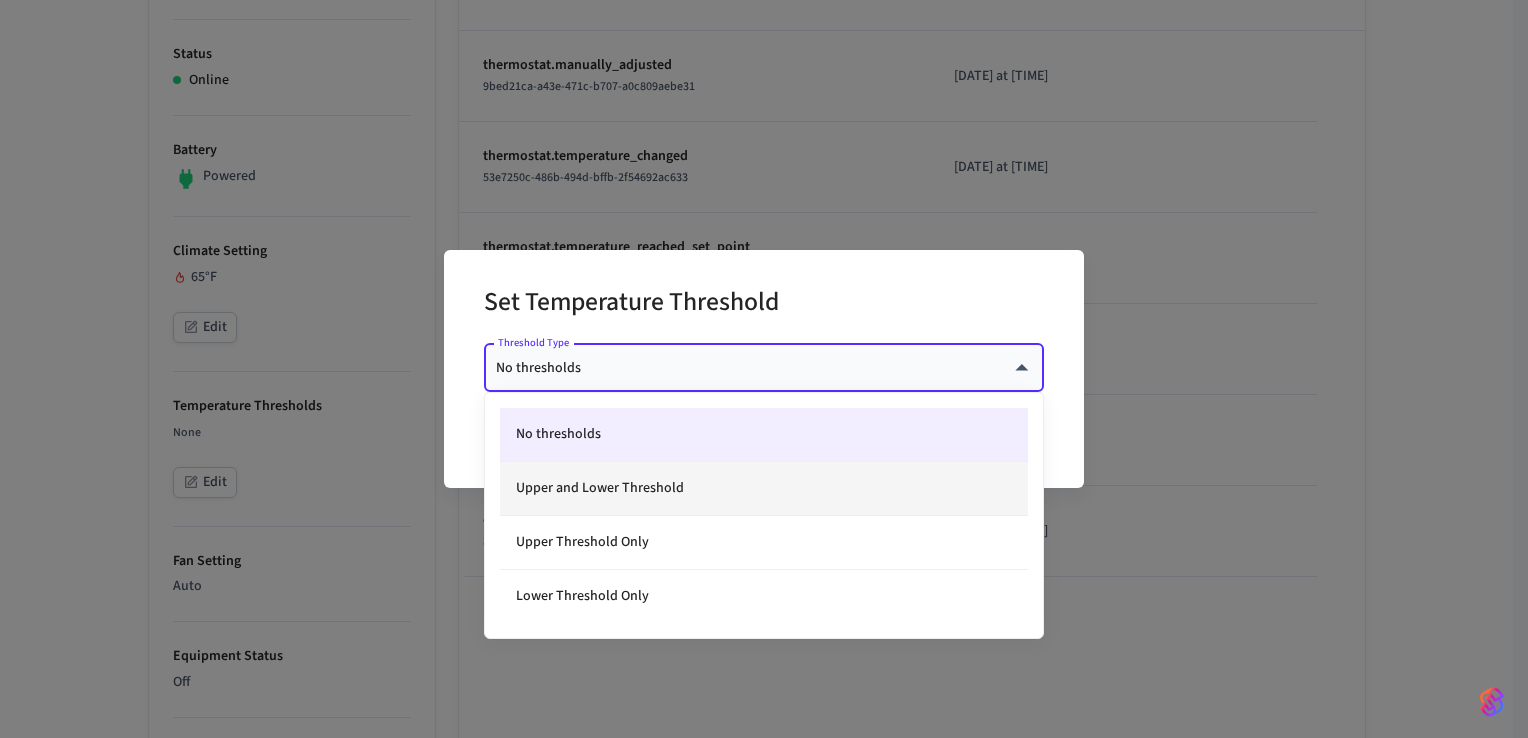 click on "Upper and Lower Threshold" at bounding box center (764, 489) 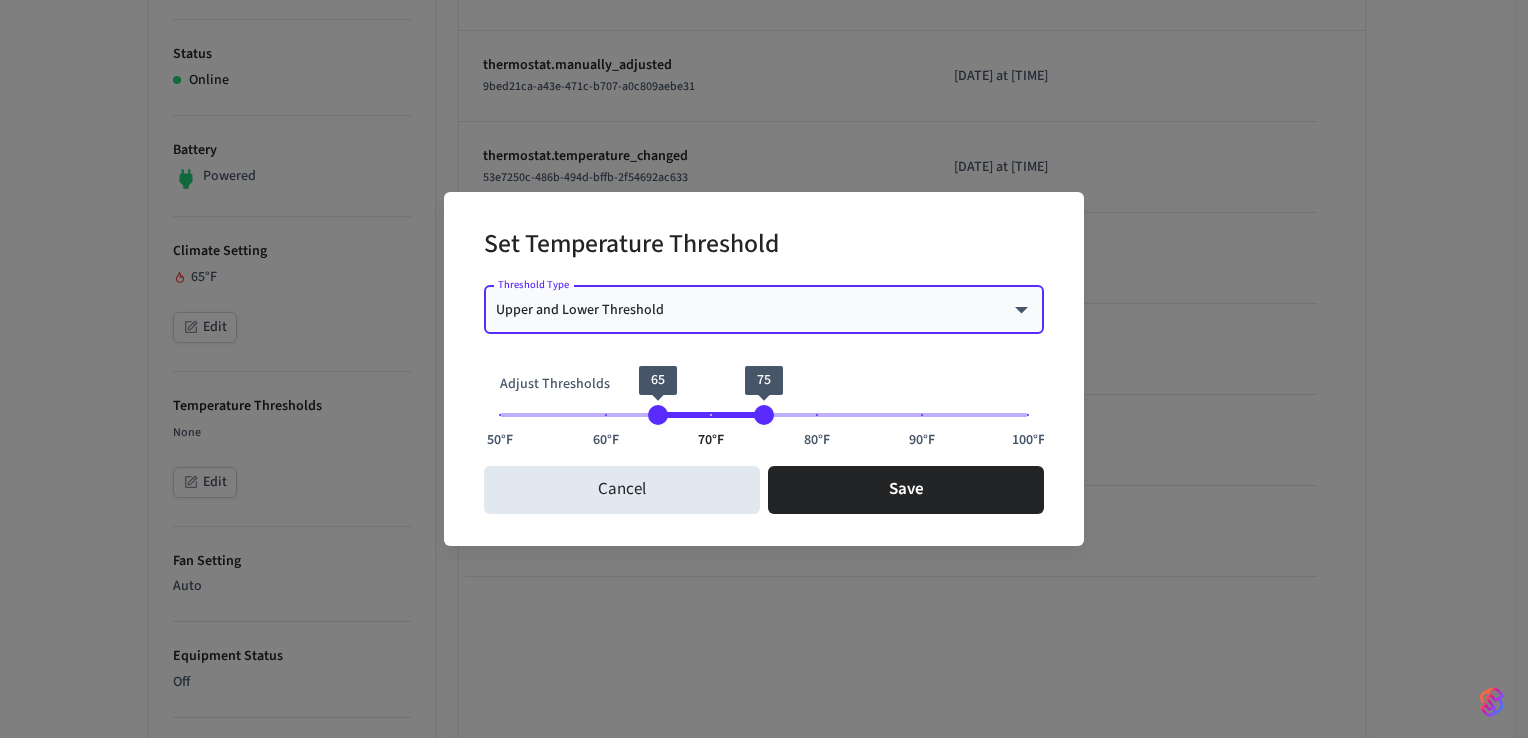 click on "myq-dev Sandbox Find by ID Ctrl K AS Devices ACS Systems Connected Accounts User Identities Events Developer Settings Devices understated liberty ​ ​ Properties Type Ecobee Status Online Battery Powered Climate Setting 65°F Edit Temperature Thresholds None Edit Fan Setting Auto Equipment Status Off Current Temperature 70°F Current Humidity 36% Location [NUMBER] [STREET], [CITY], [STATE], [POSTAL_CODE], [COUNTRY] Capabilities thermostat ID d7d77f1c-d6f1-48c5-bada-aaf63e7434d9 Paired on ( IST ) [DATE] at [TIME] Connected account 795113ba-9646-418a-bf85-7cb4f49030b4 Events Climate Presets Programs Schedules Type Time Details thermostat.manually_adjusted 9bed21ca-a43e-471c-b707-a0c809aebe31 [DATE] at [TIME] thermostat.temperature_changed 53e7250c-486b-494d-bffb-2f54692ac633 [DATE] at [TIME] thermostat.temperature_reached_set_point 2294898e-a058-4523-9806-68695867d695 [DATE] at [TIME] thermostat.temperature_changed 14d77e7e-9184-4467-8bfd-2e348d5938eb [DATE] at [TIME] device.connected device.added" at bounding box center [764, 534] 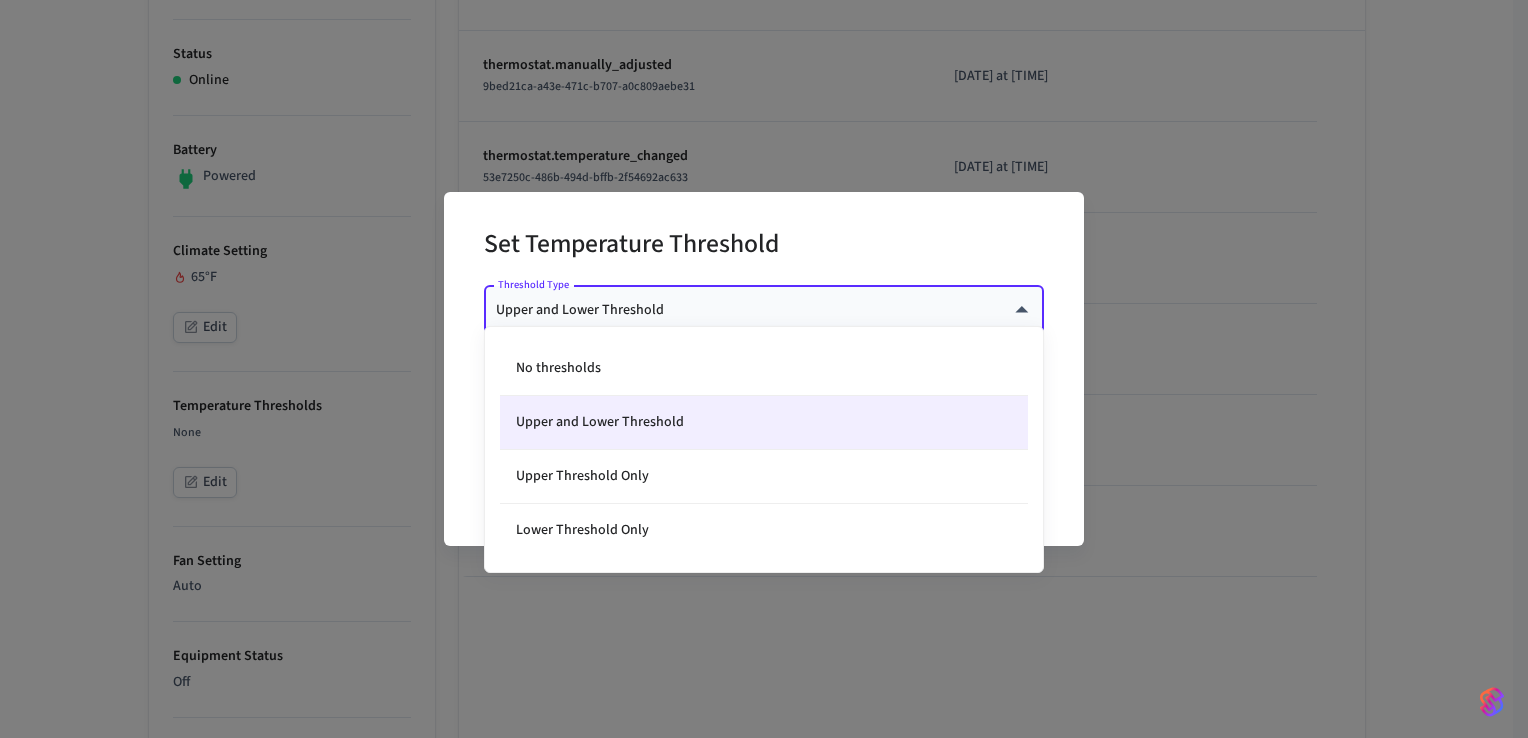 click at bounding box center (764, 369) 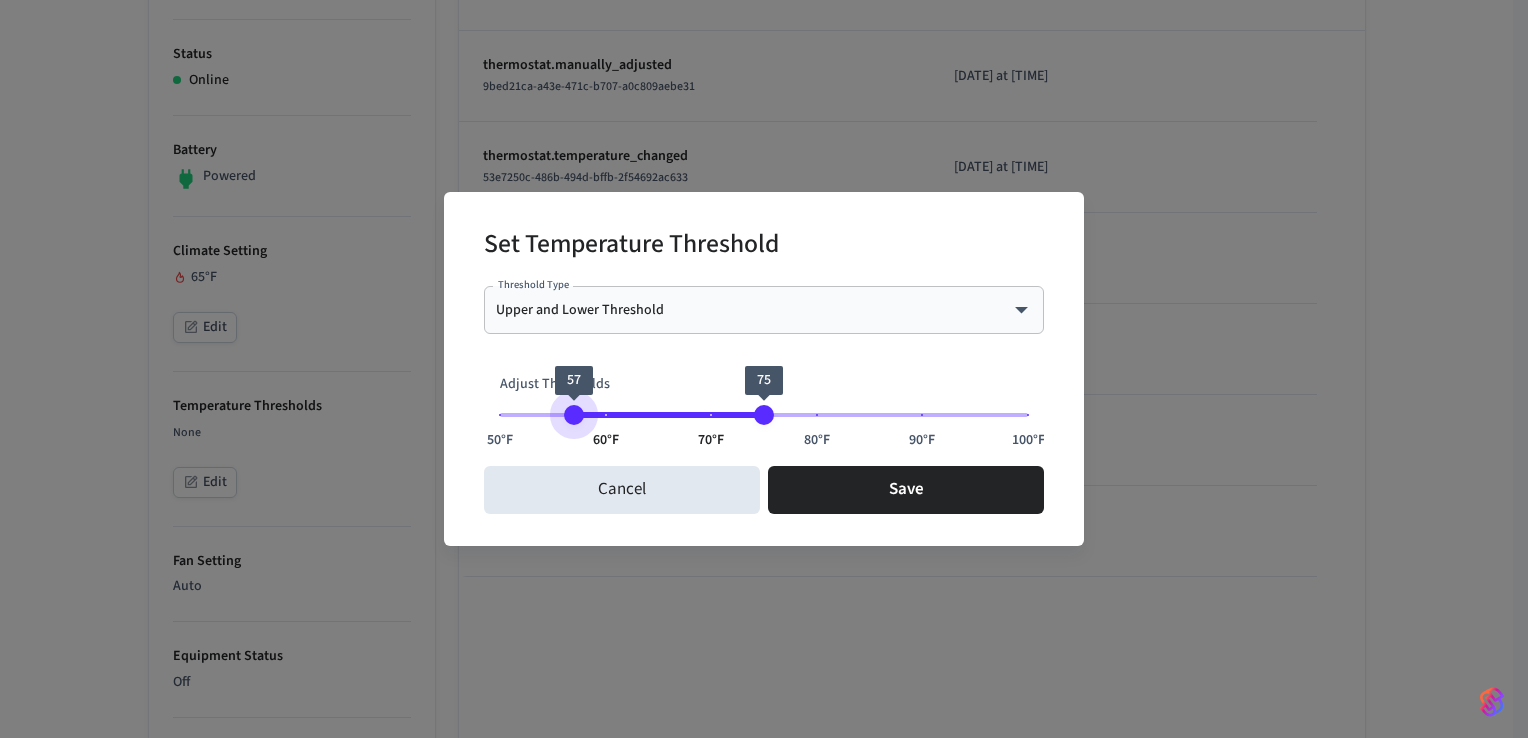 type on "**" 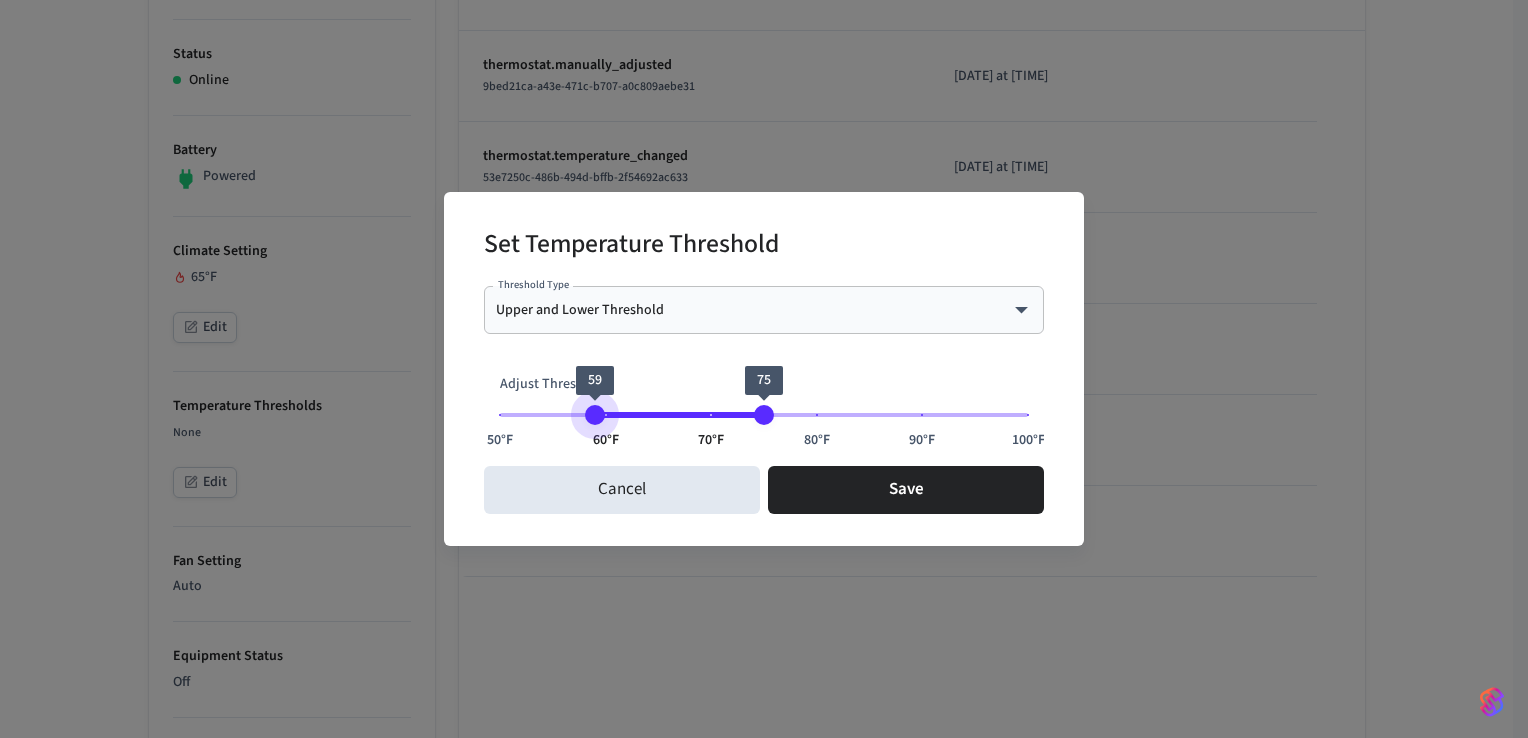 drag, startPoint x: 641, startPoint y: 408, endPoint x: 599, endPoint y: 406, distance: 42.047592 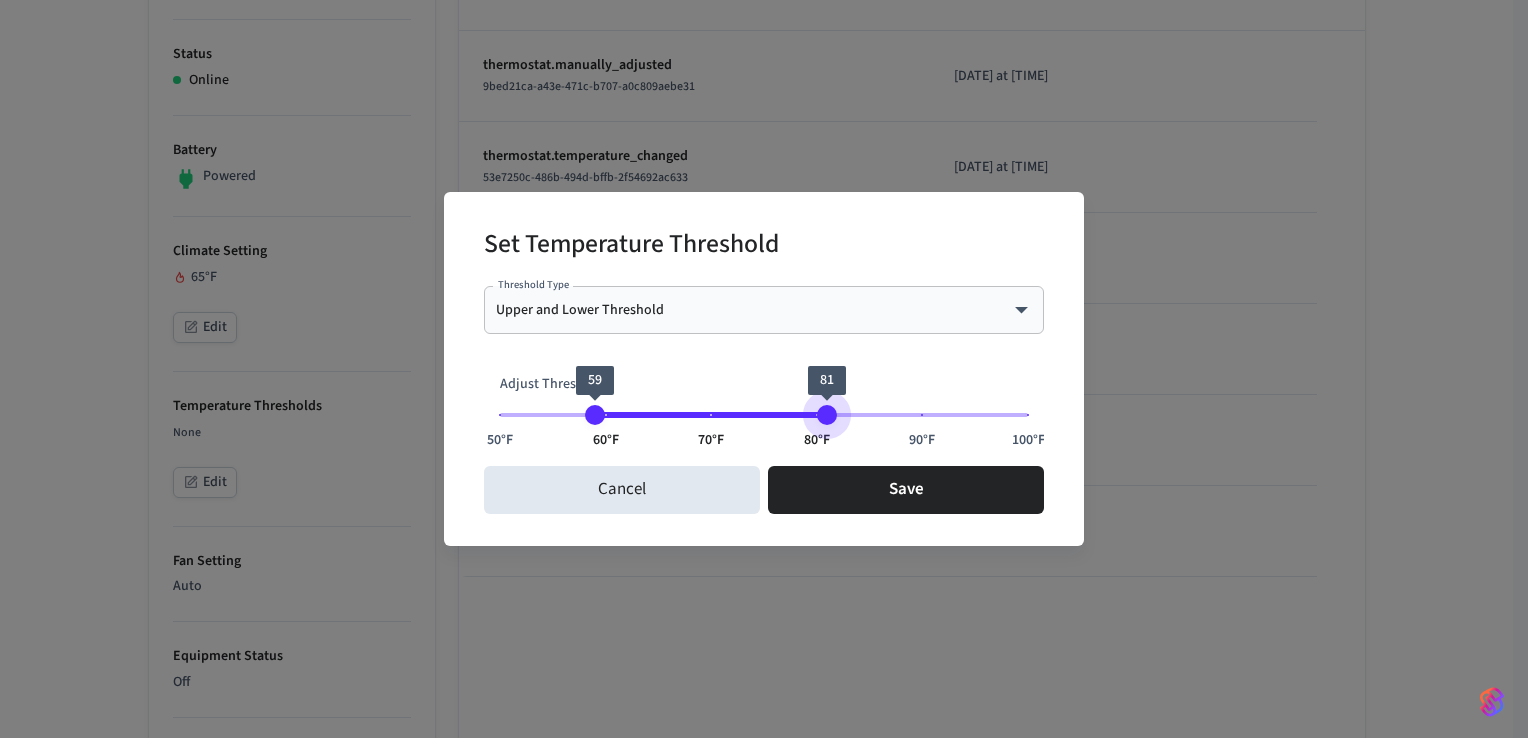 type on "**" 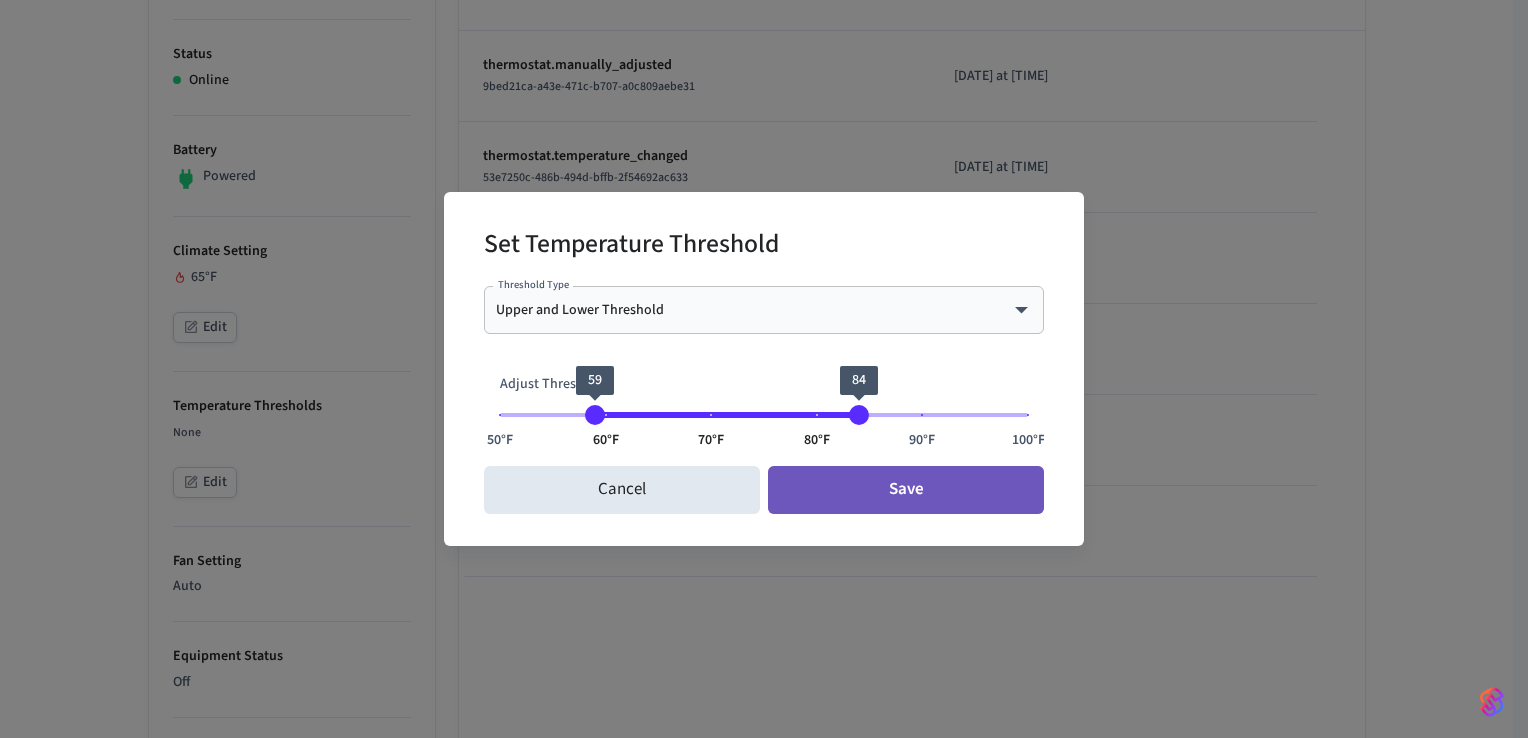 click on "Save" at bounding box center (906, 490) 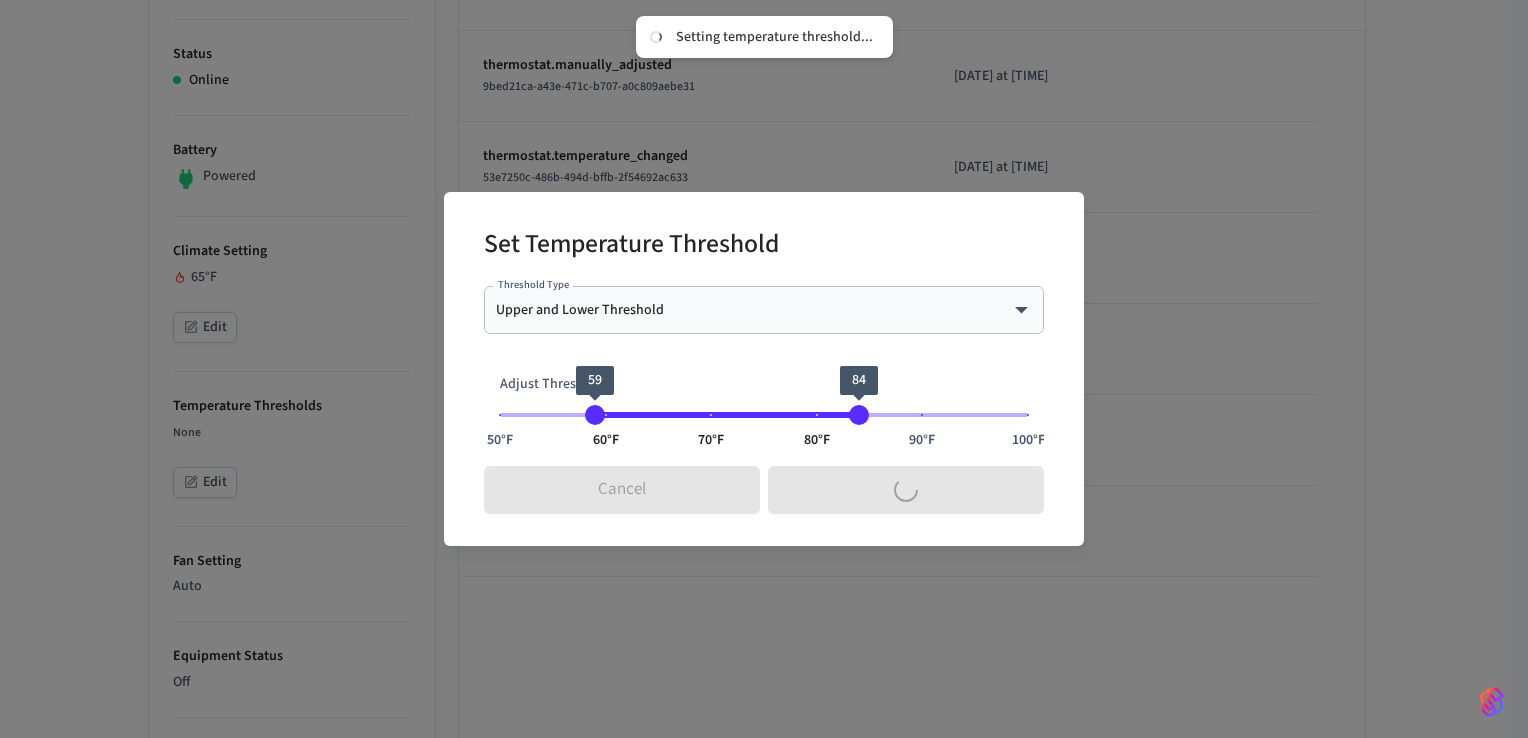 type on "****" 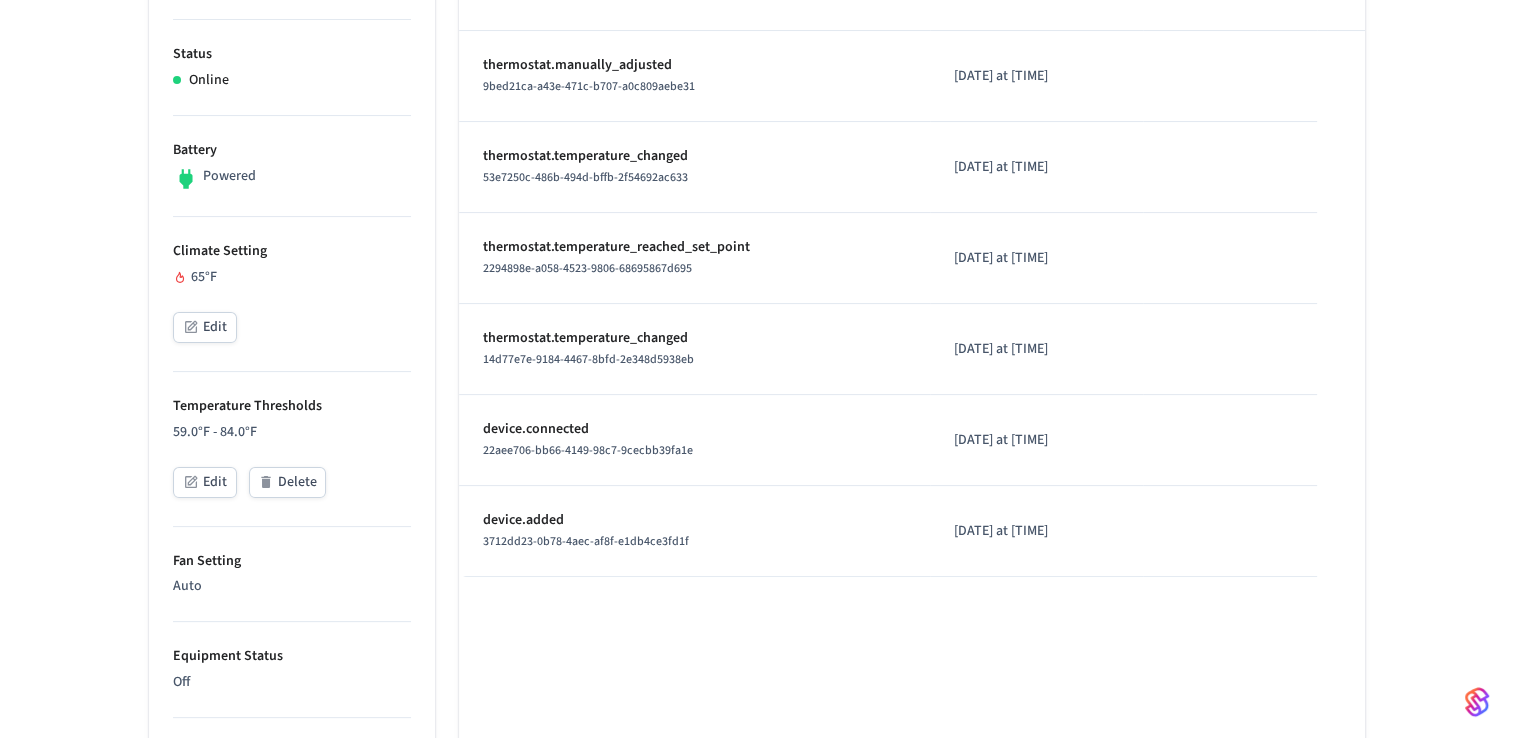 click on "Edit" at bounding box center (205, 482) 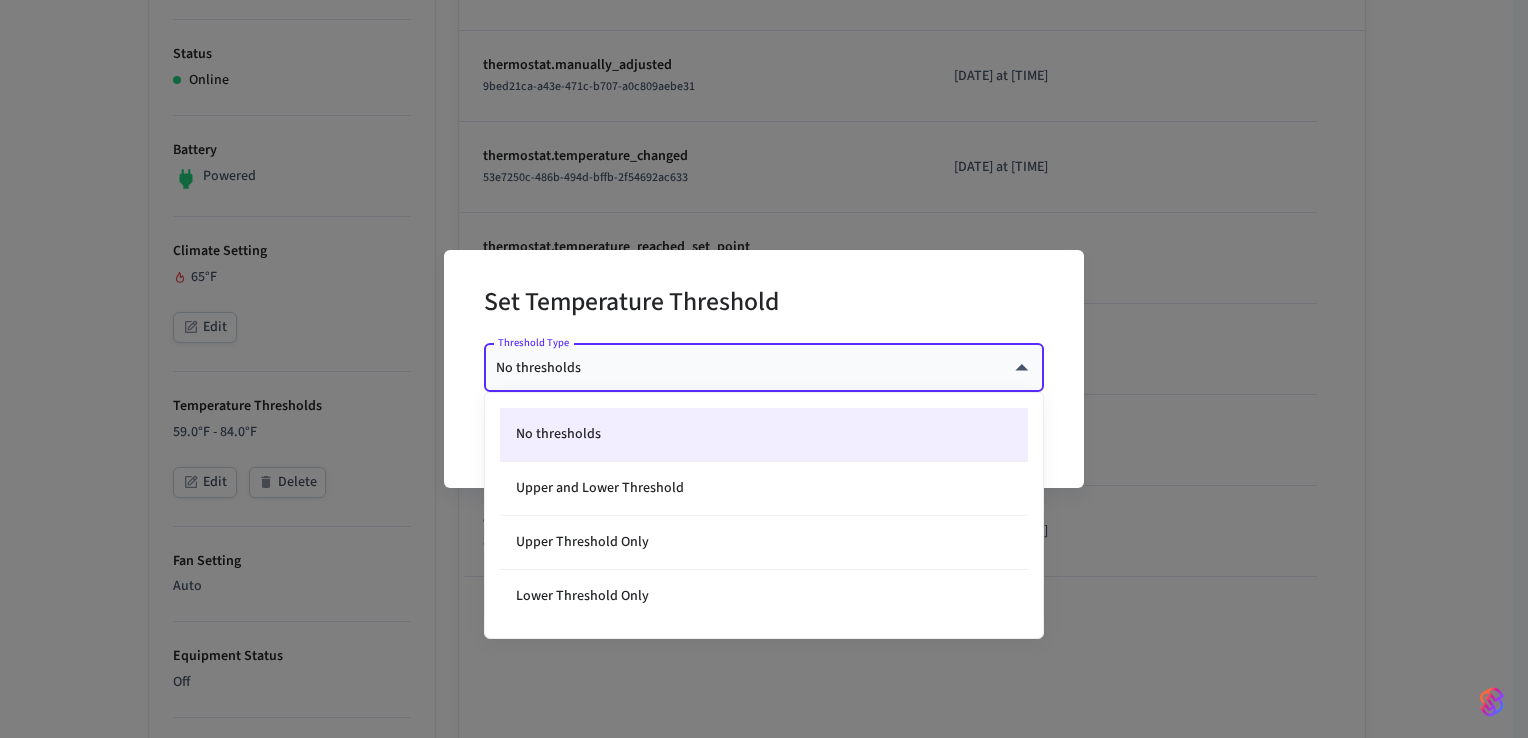 click on "10 ** 4 4" at bounding box center (764, 534) 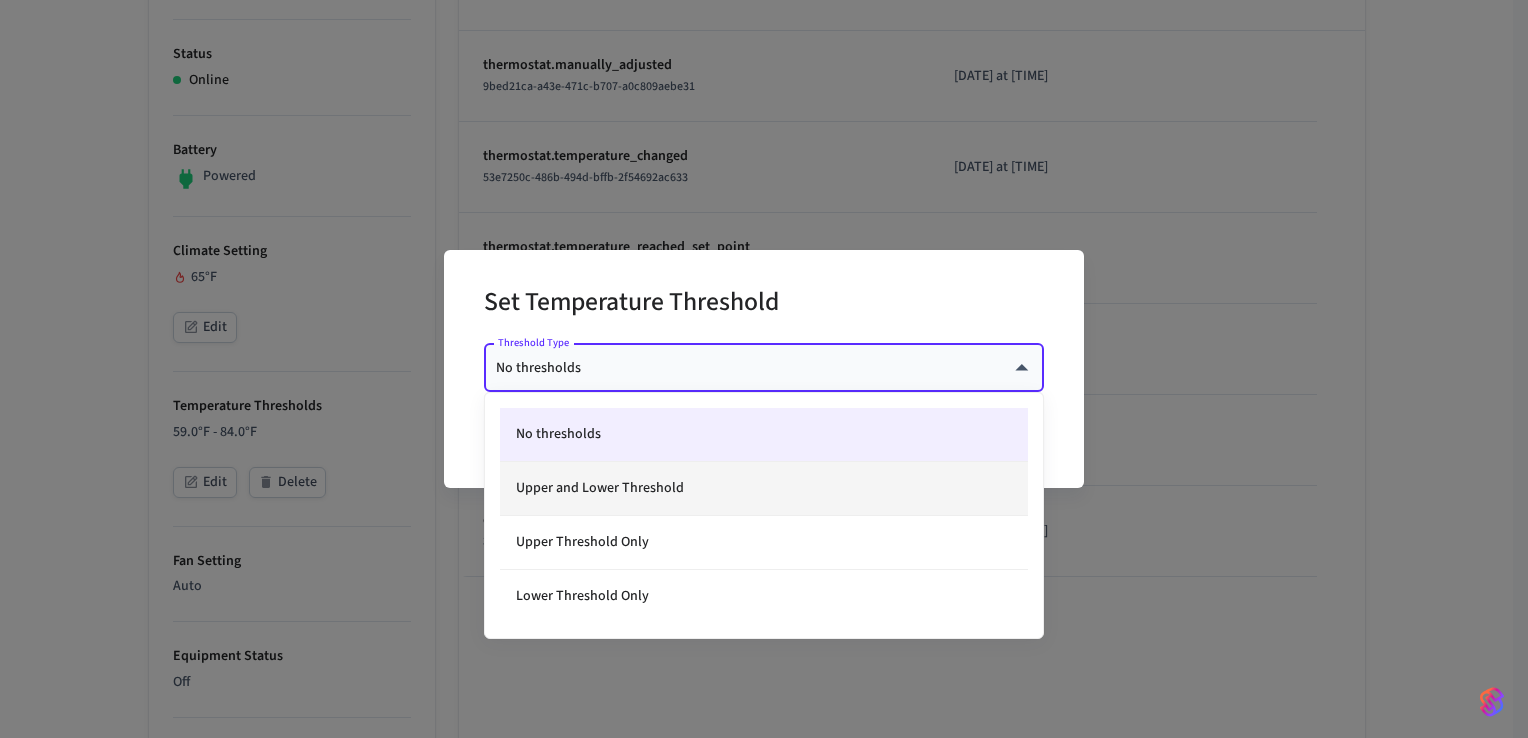 click on "Upper and Lower Threshold" at bounding box center [764, 489] 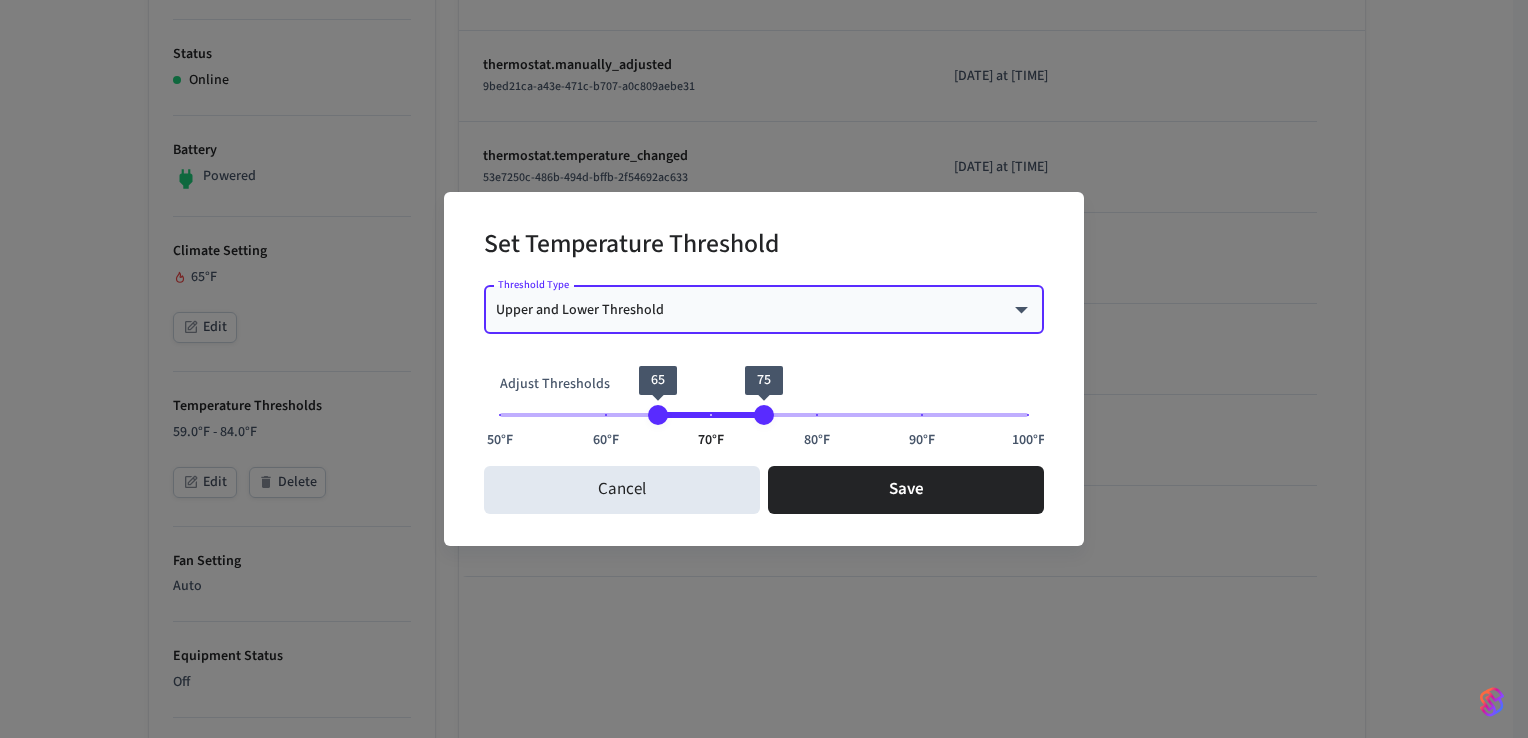 type on "****" 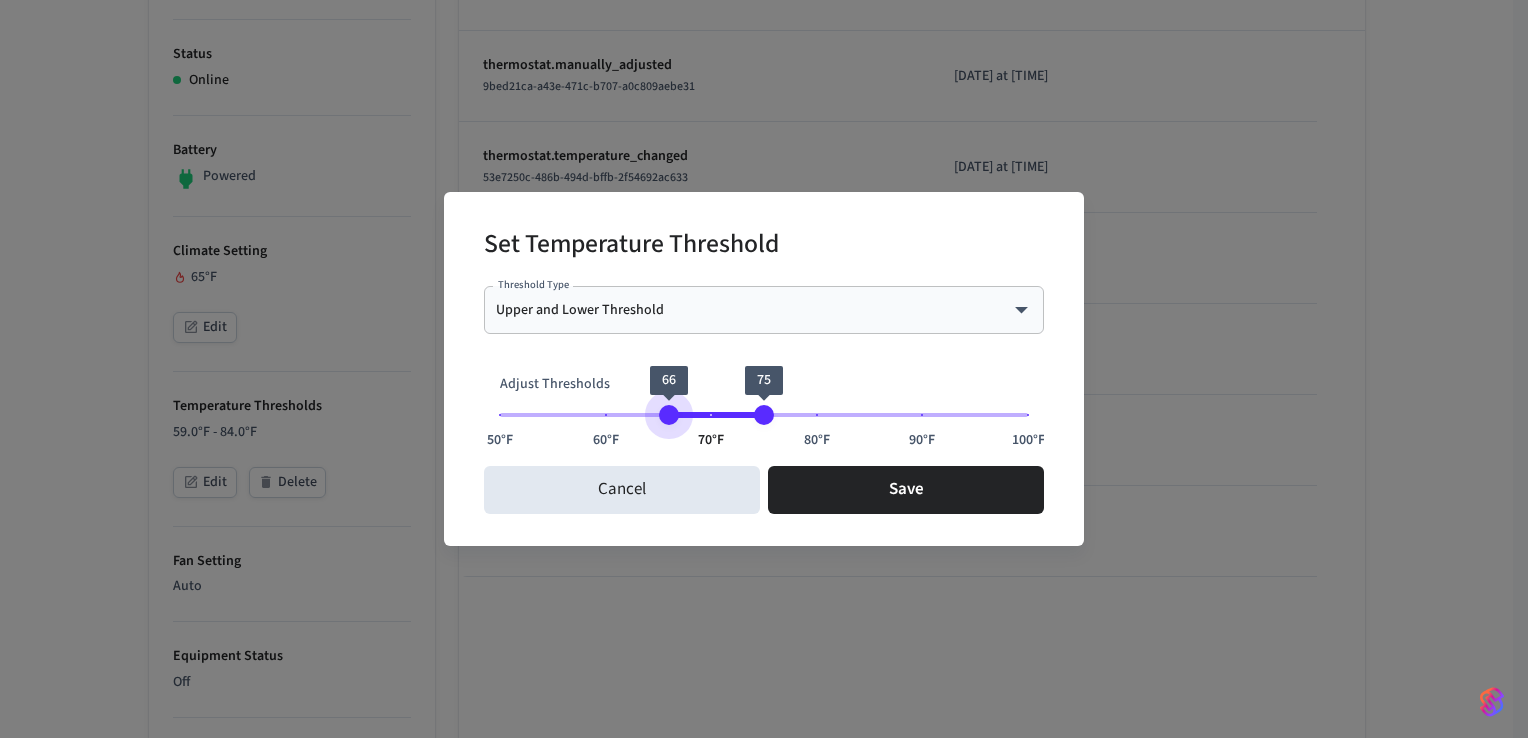 type on "**" 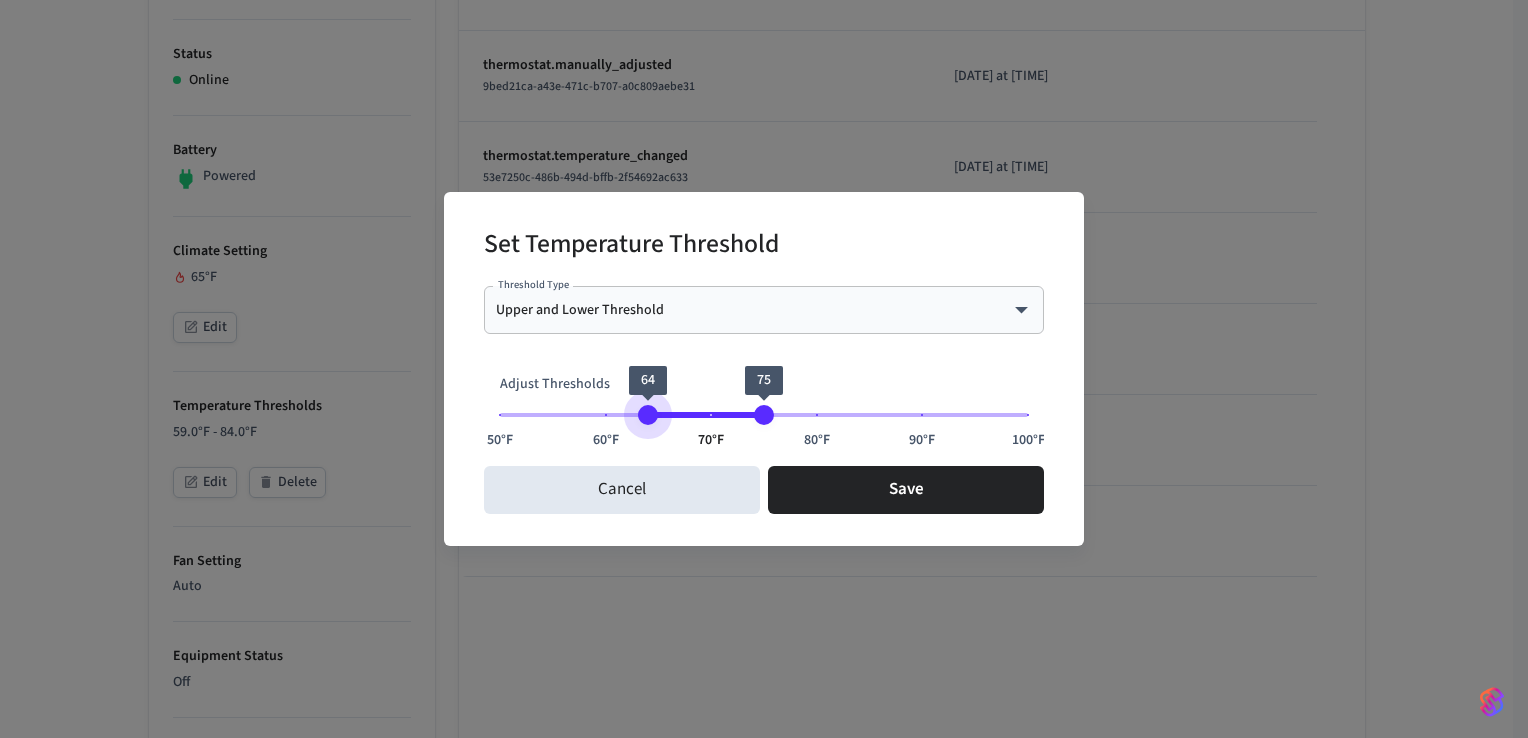 drag, startPoint x: 662, startPoint y: 406, endPoint x: 643, endPoint y: 422, distance: 24.839485 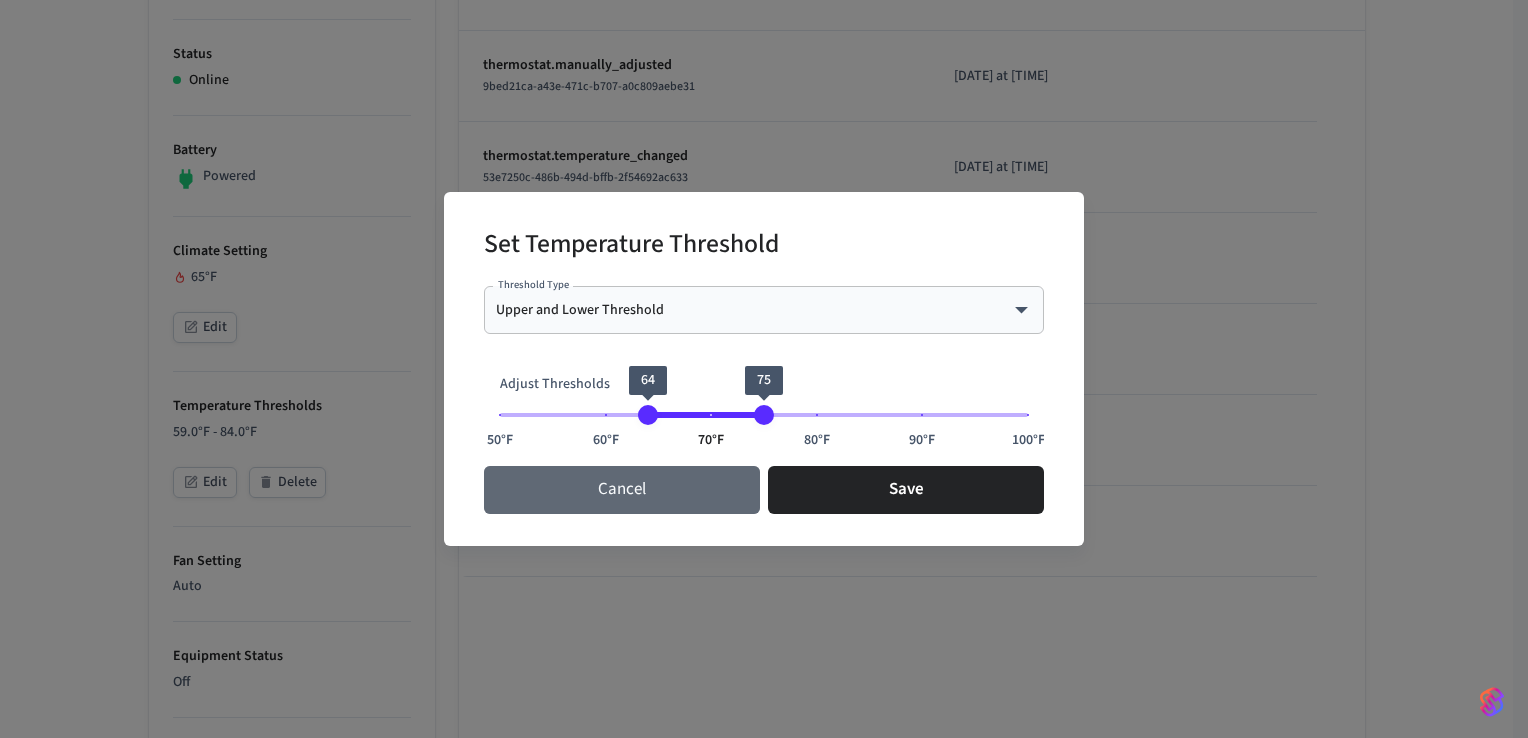 click on "Cancel" at bounding box center (622, 490) 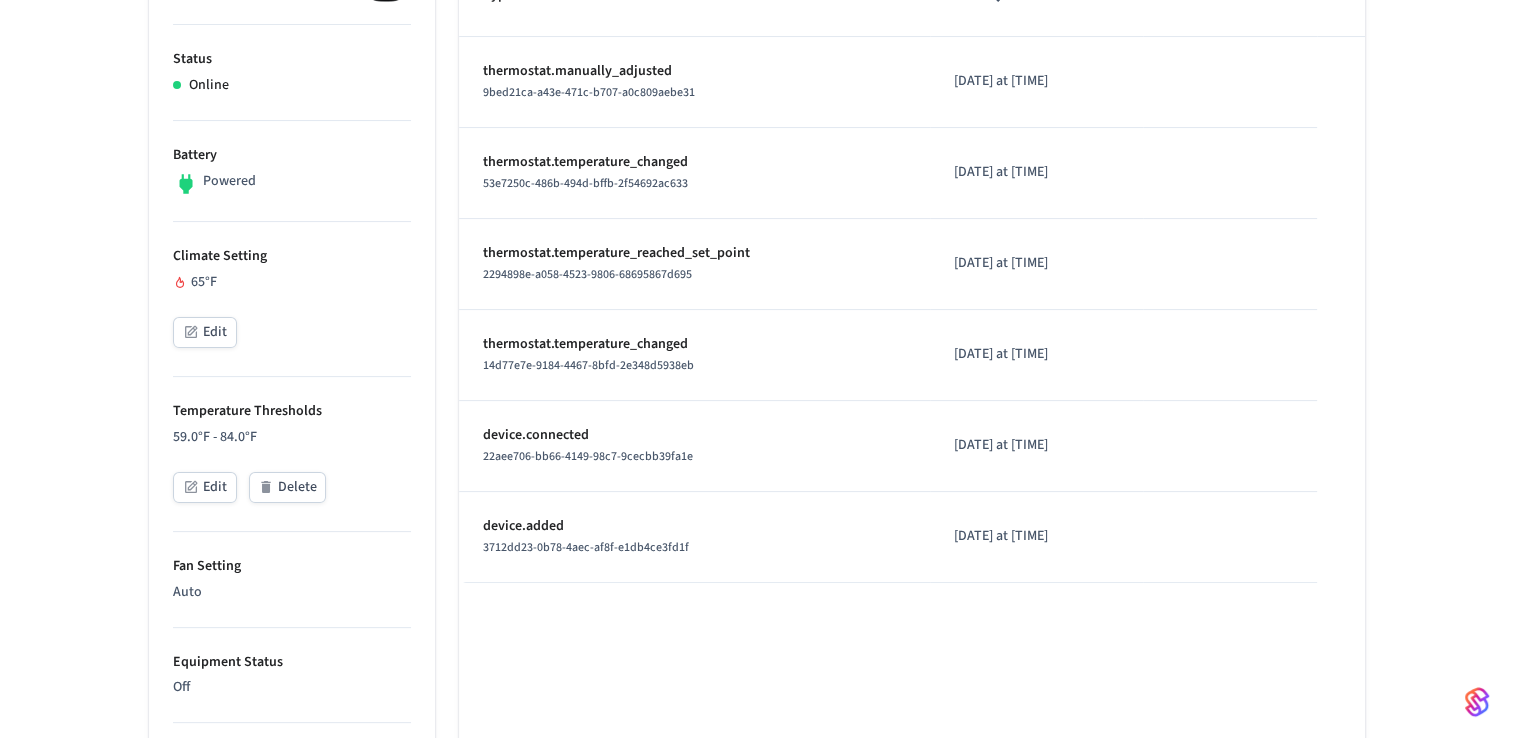 scroll, scrollTop: 404, scrollLeft: 0, axis: vertical 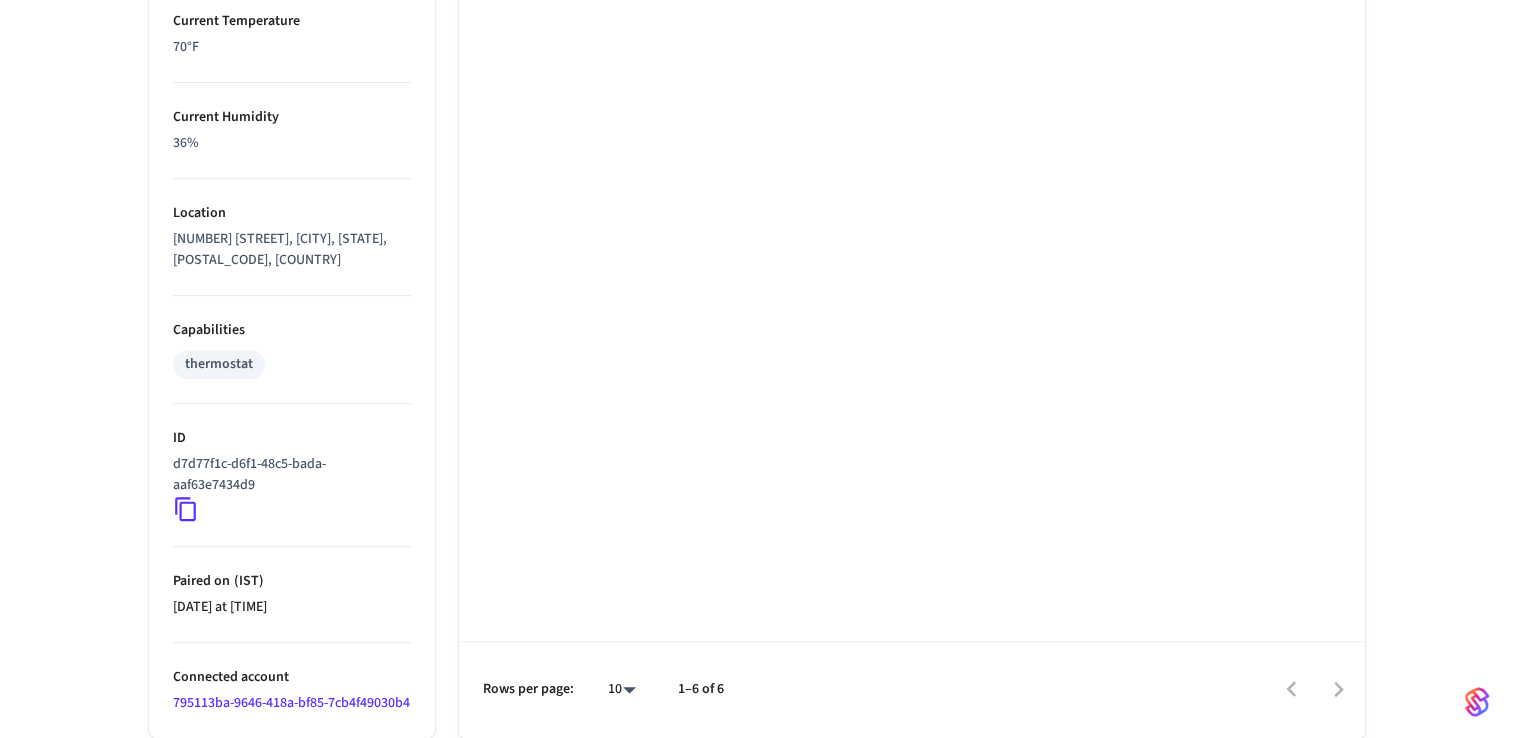 click 